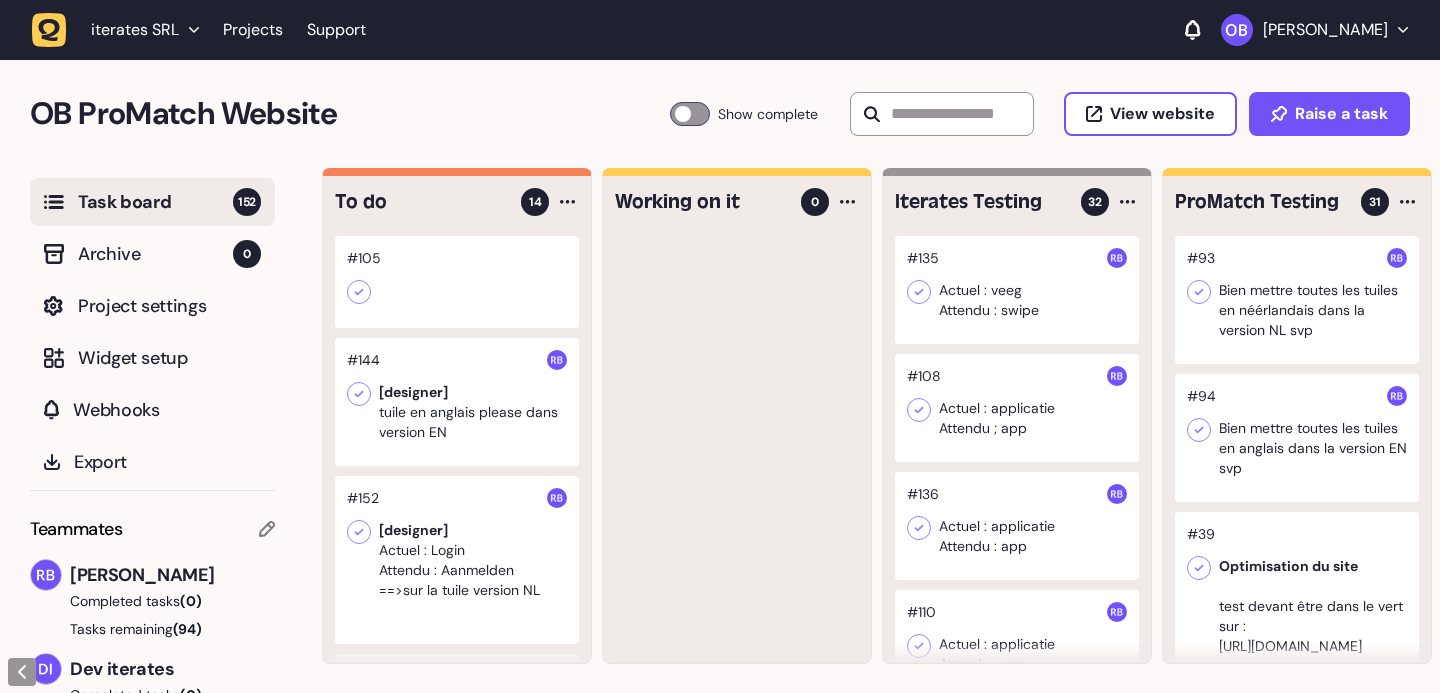 scroll, scrollTop: 0, scrollLeft: 0, axis: both 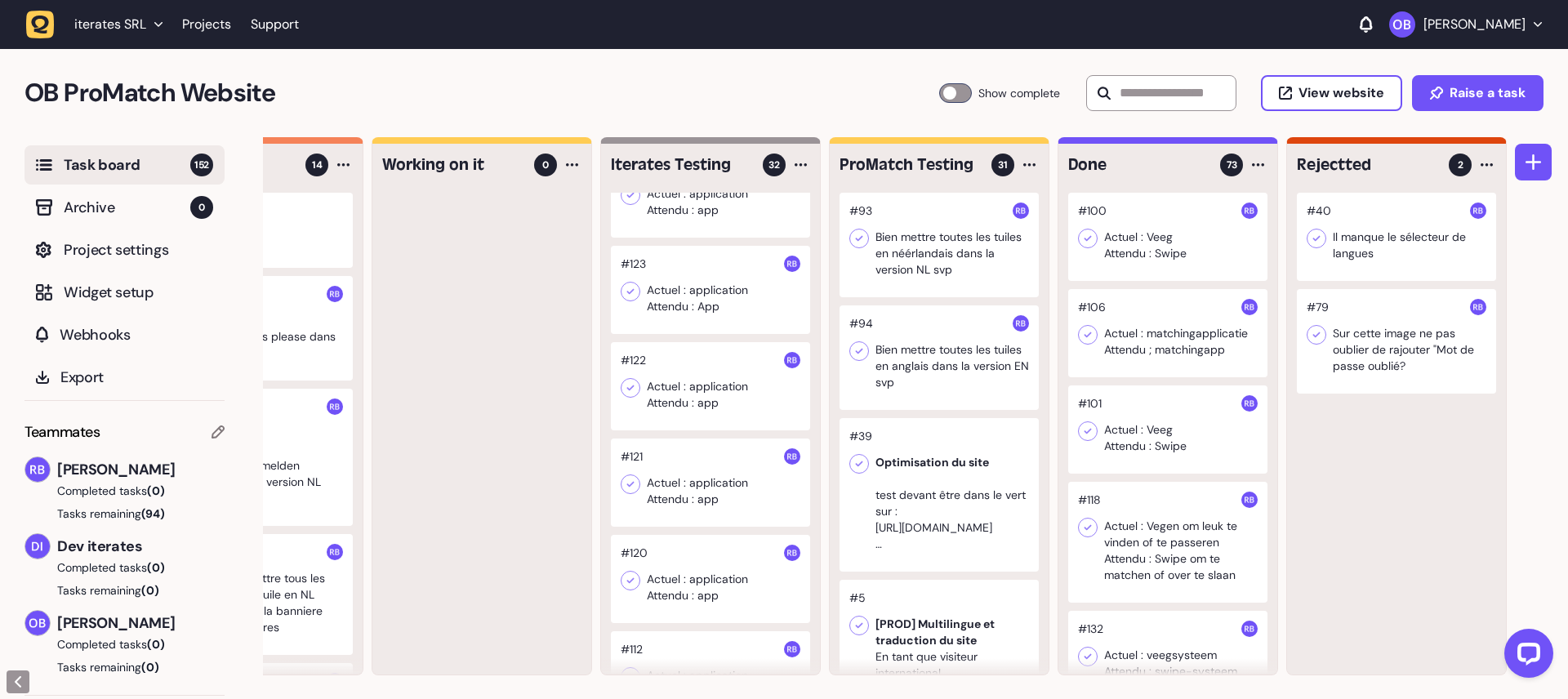 click on "[PERSON_NAME]" 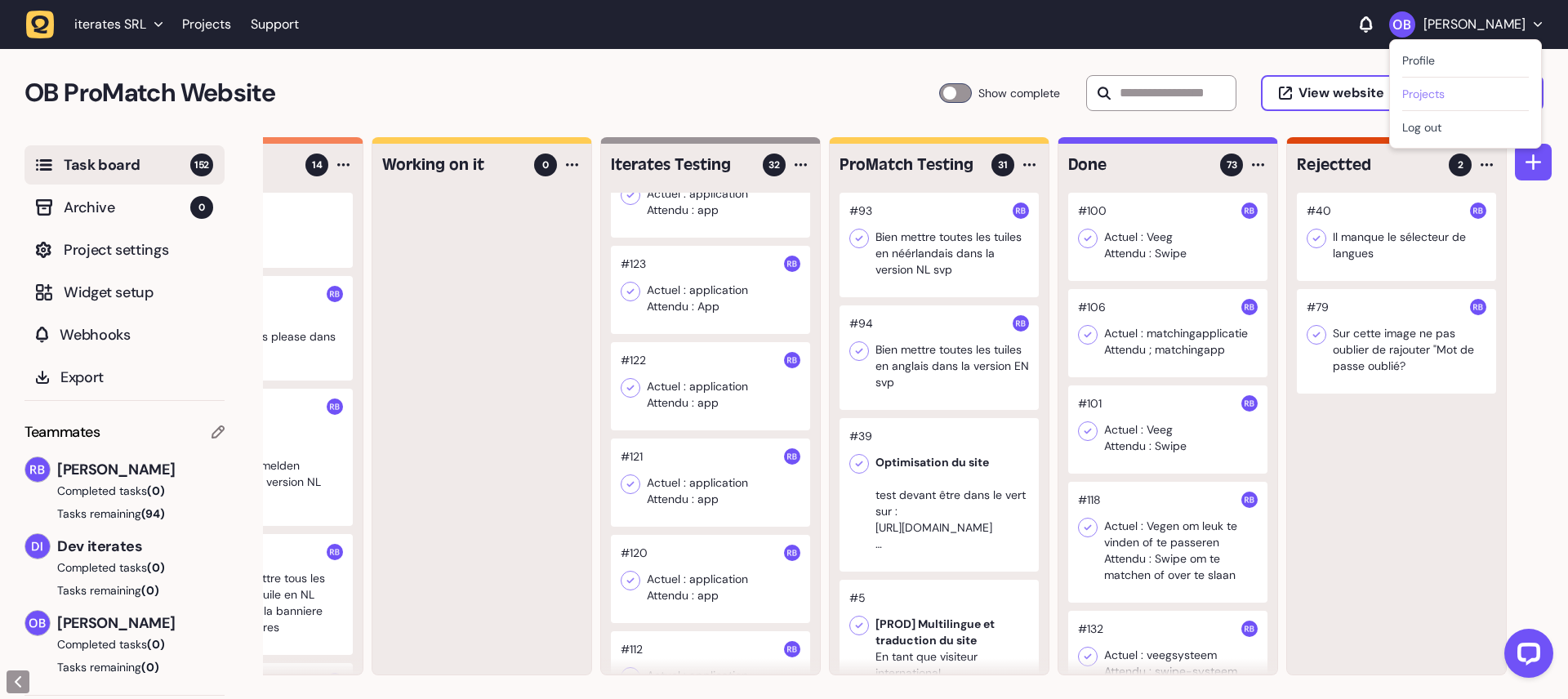 click on "Projects" 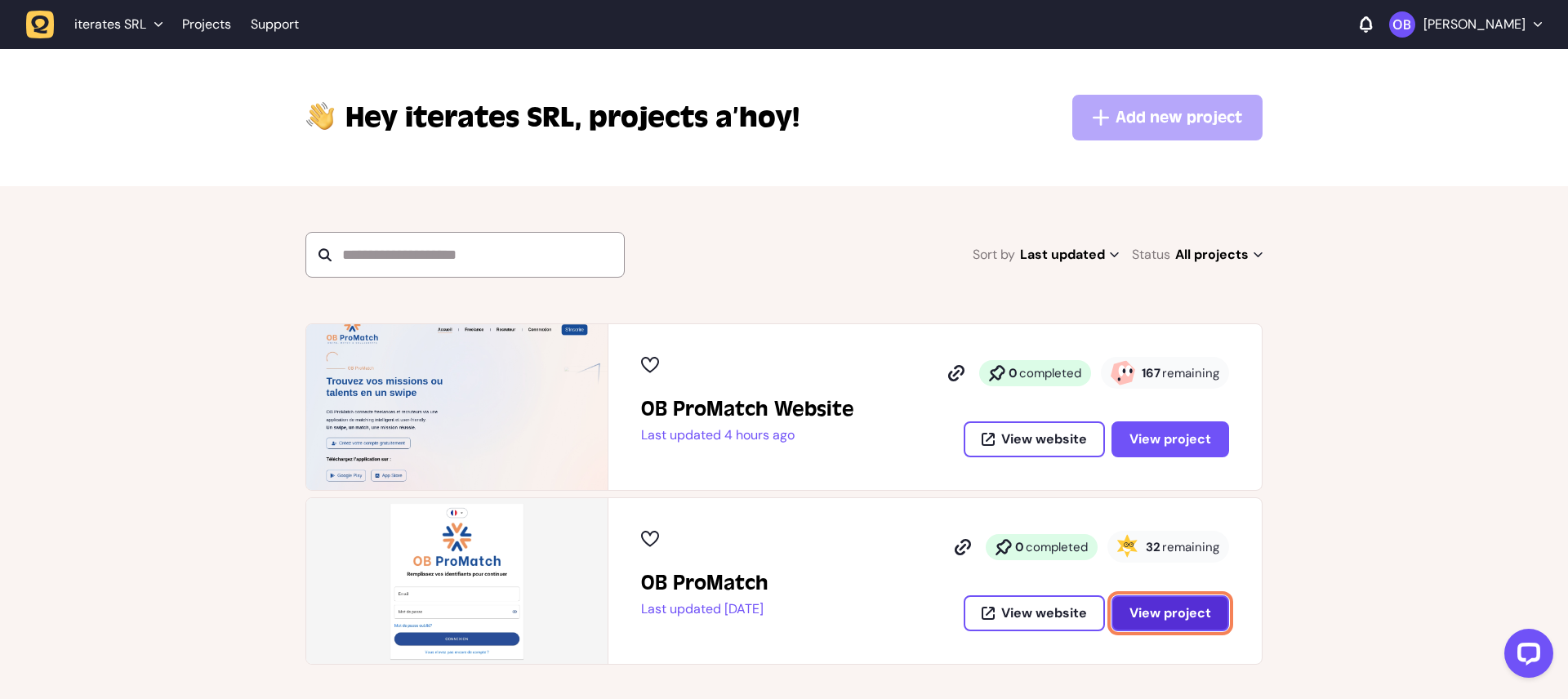 click on "View project" 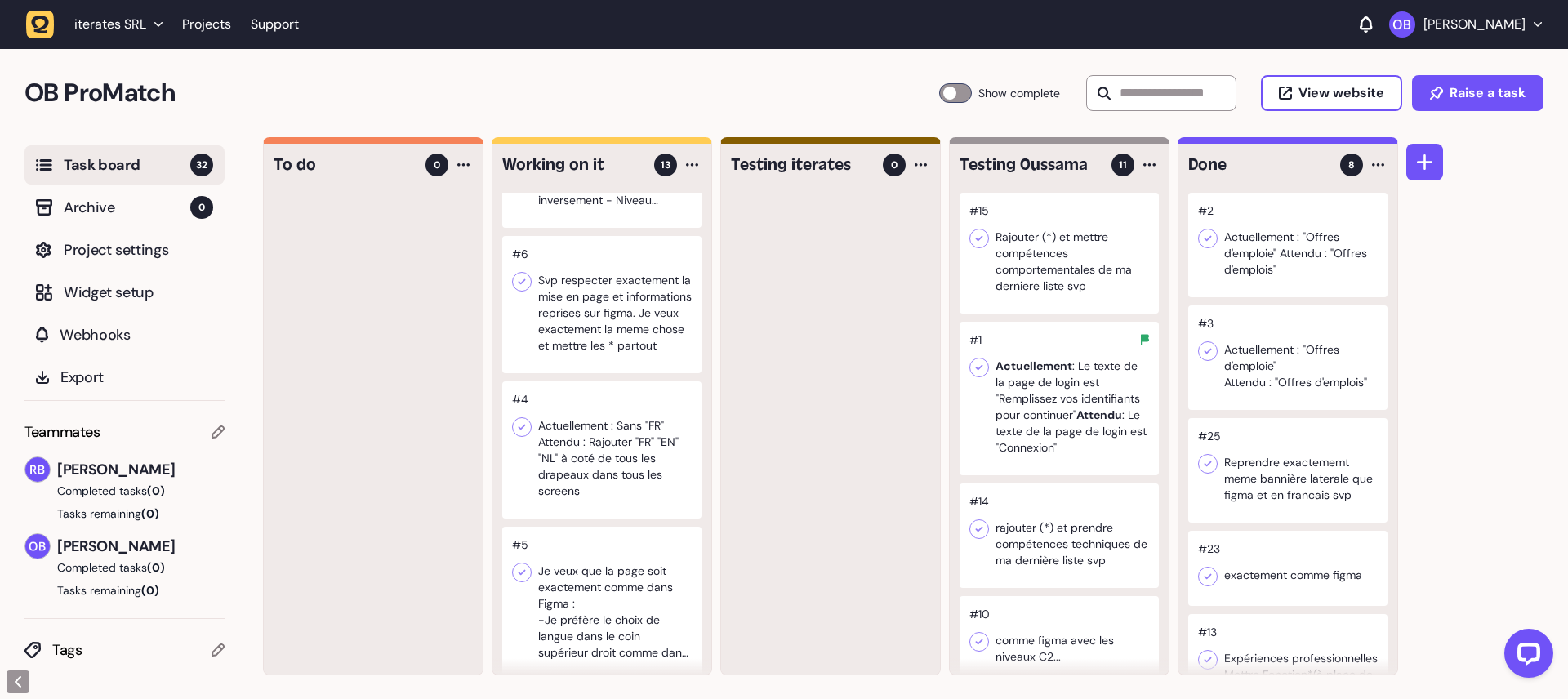 scroll, scrollTop: 1286, scrollLeft: 0, axis: vertical 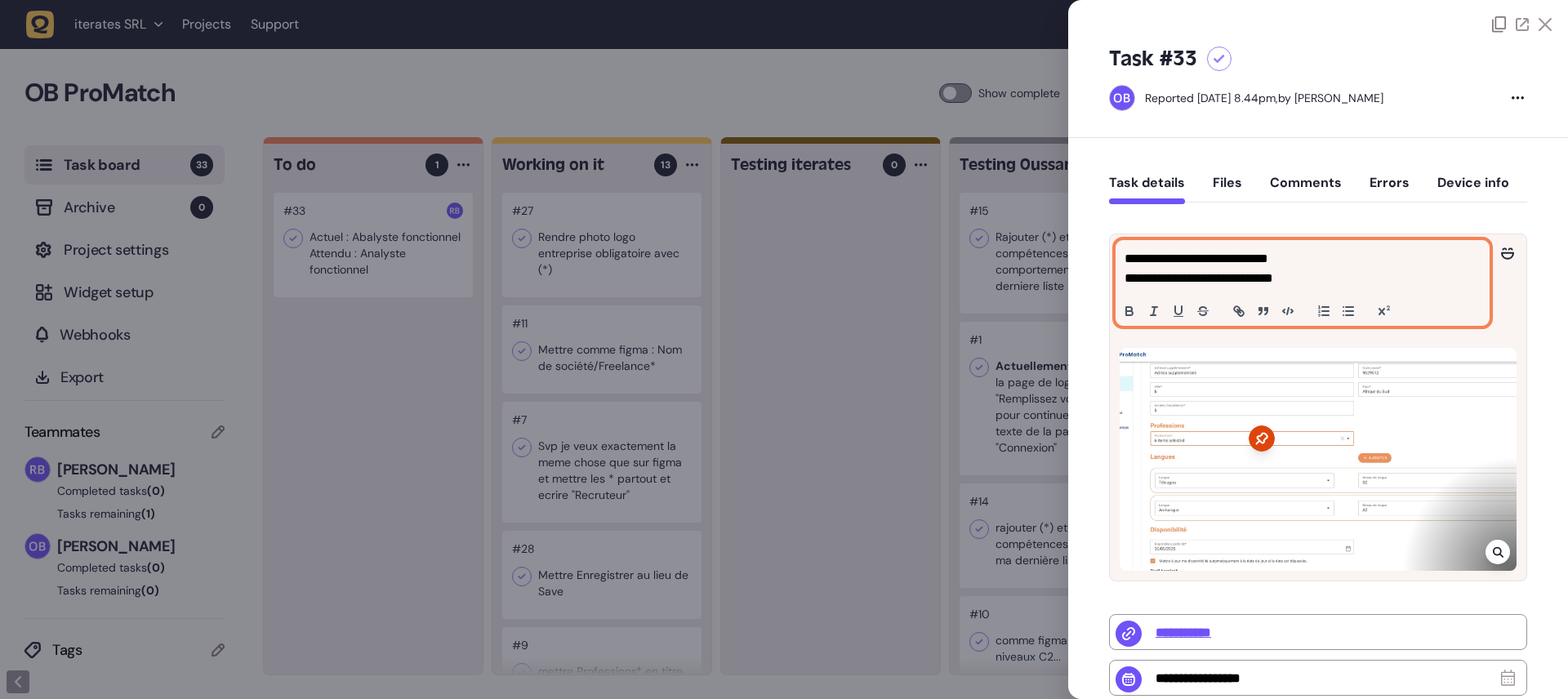 click on "**********" 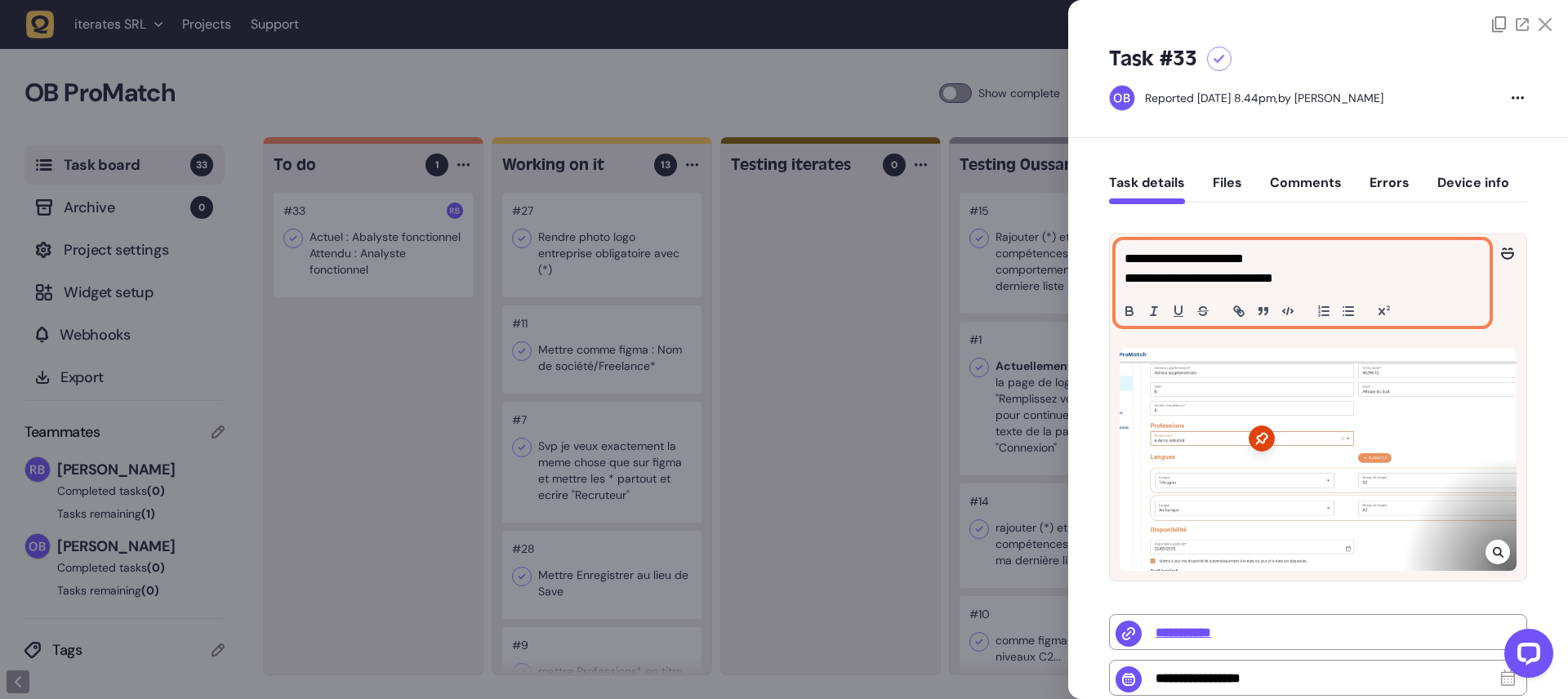 scroll, scrollTop: 0, scrollLeft: 0, axis: both 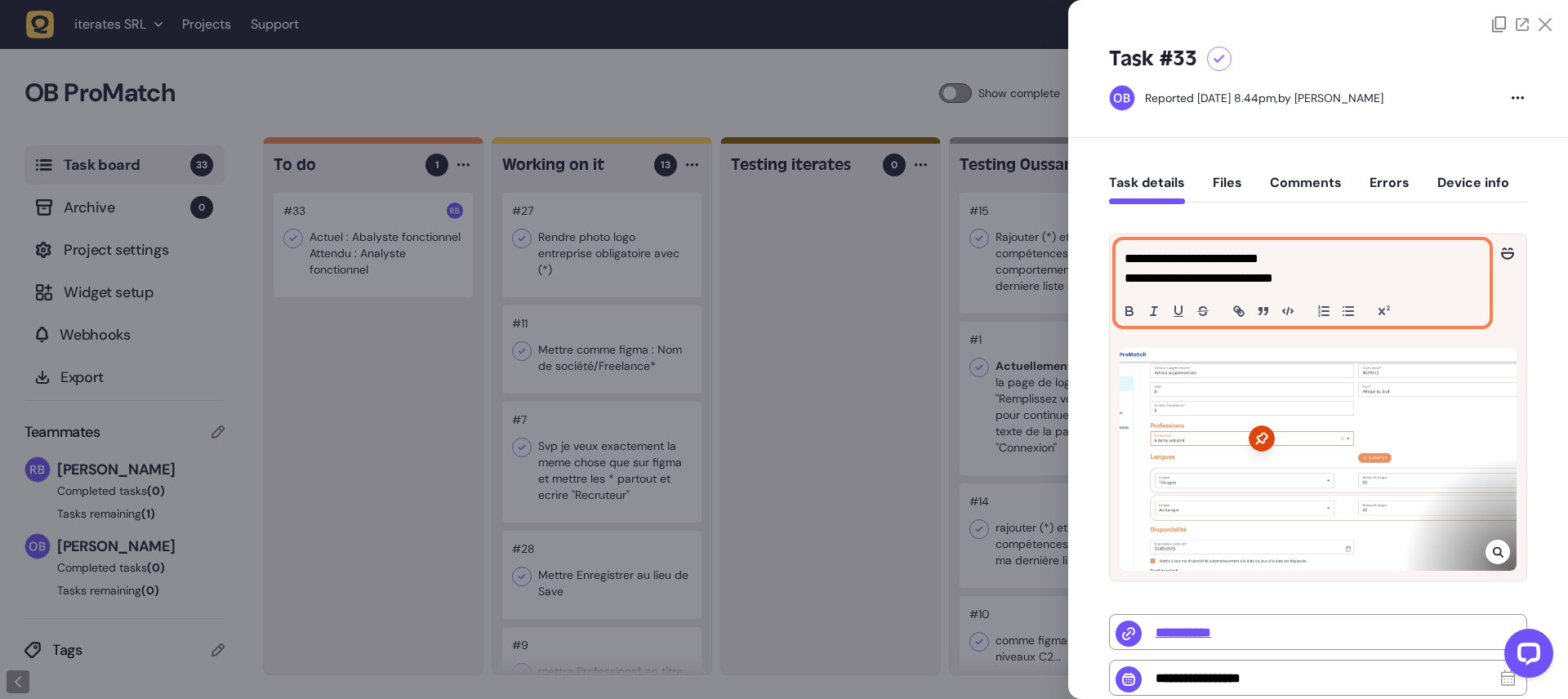 click on "**********" 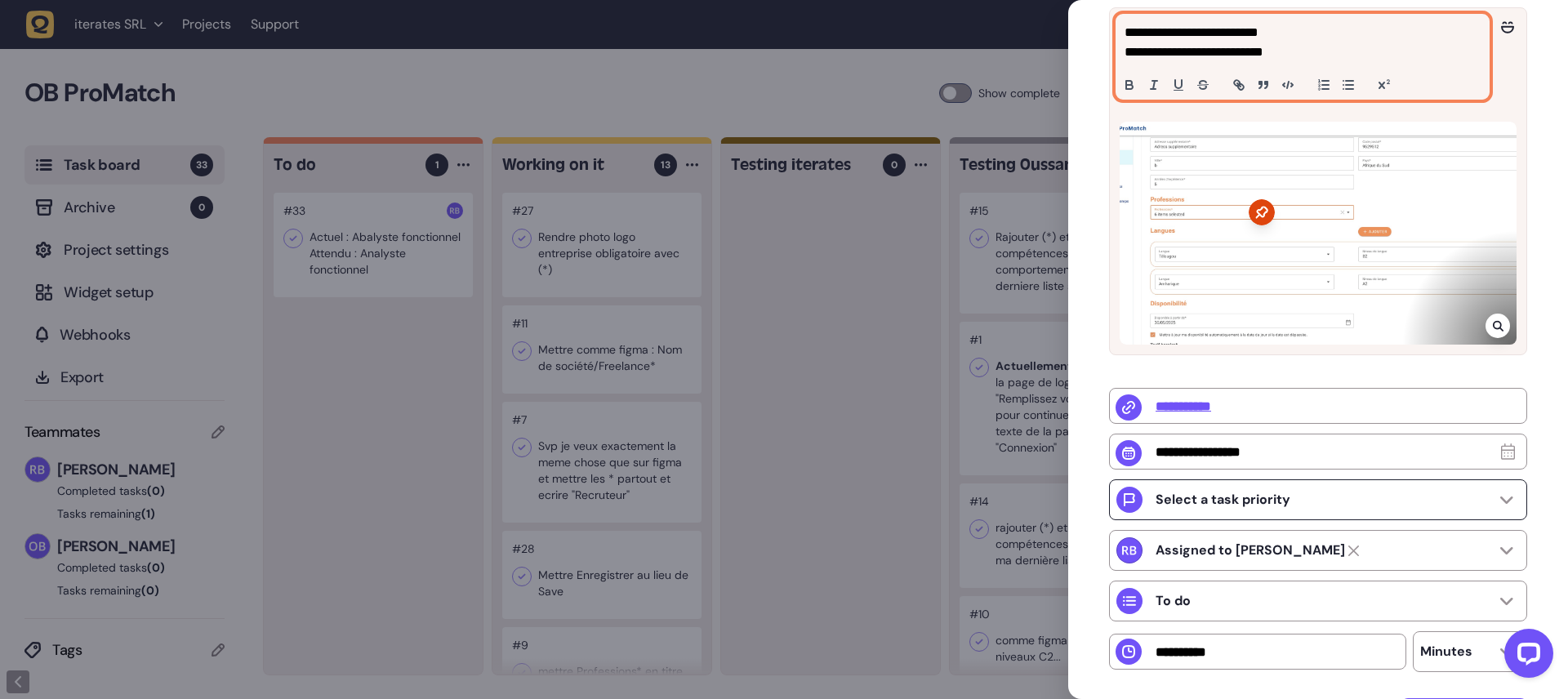 scroll, scrollTop: 348, scrollLeft: 0, axis: vertical 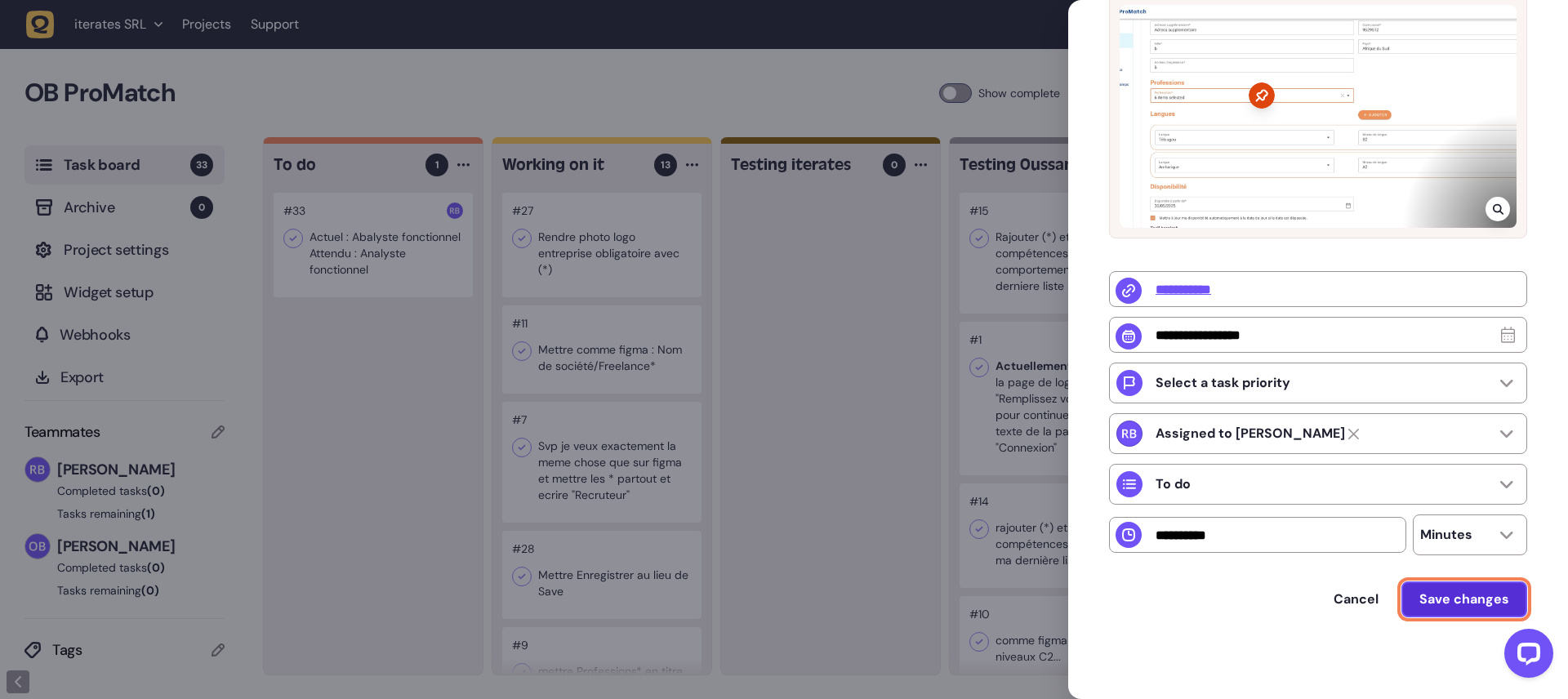 click on "Save changes" 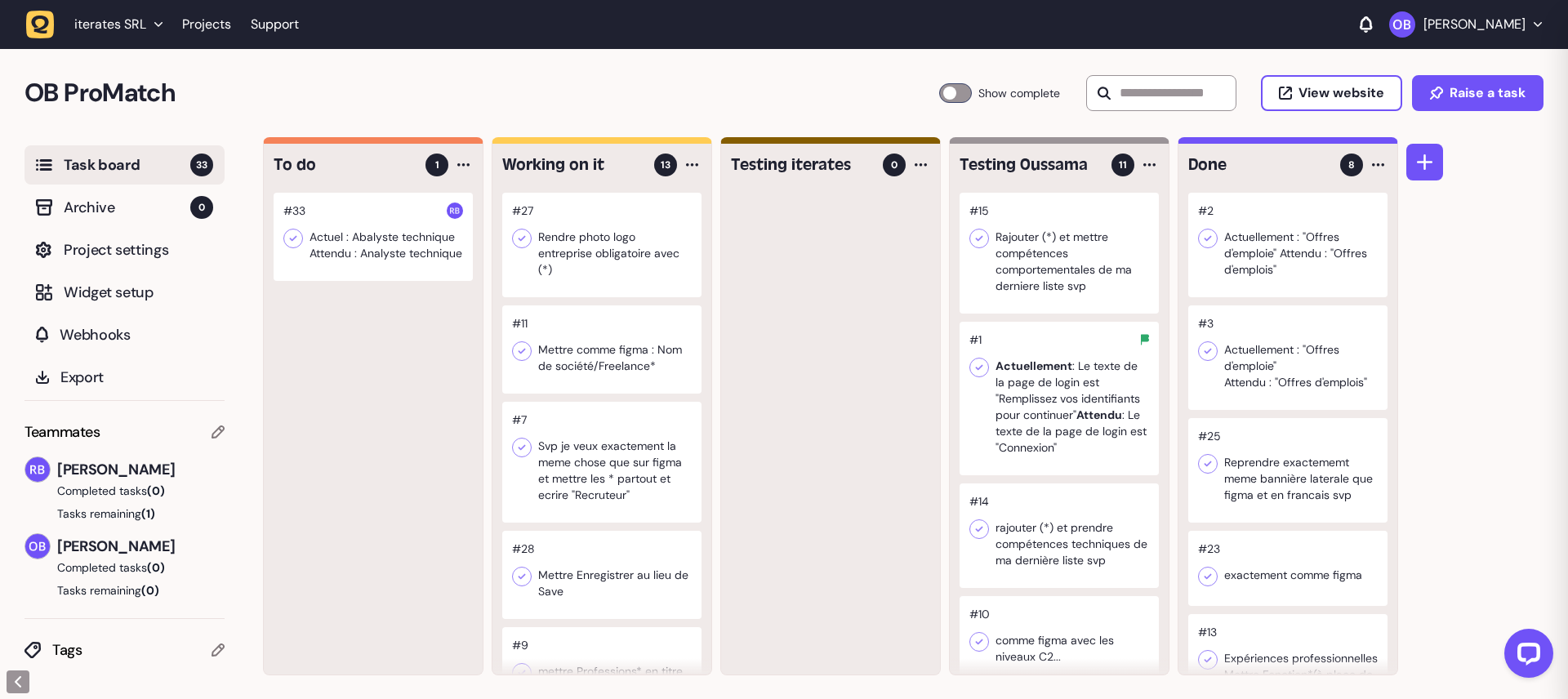 scroll, scrollTop: 0, scrollLeft: 0, axis: both 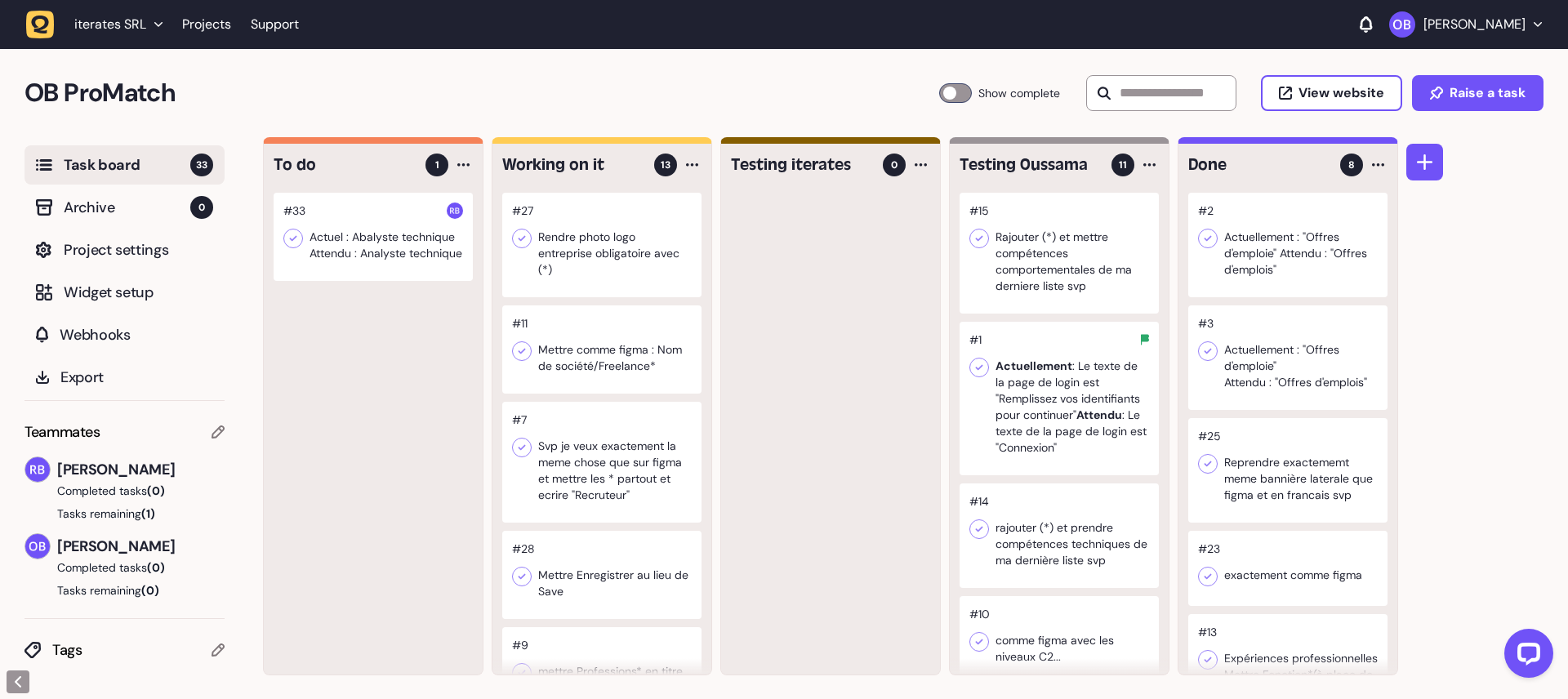 click 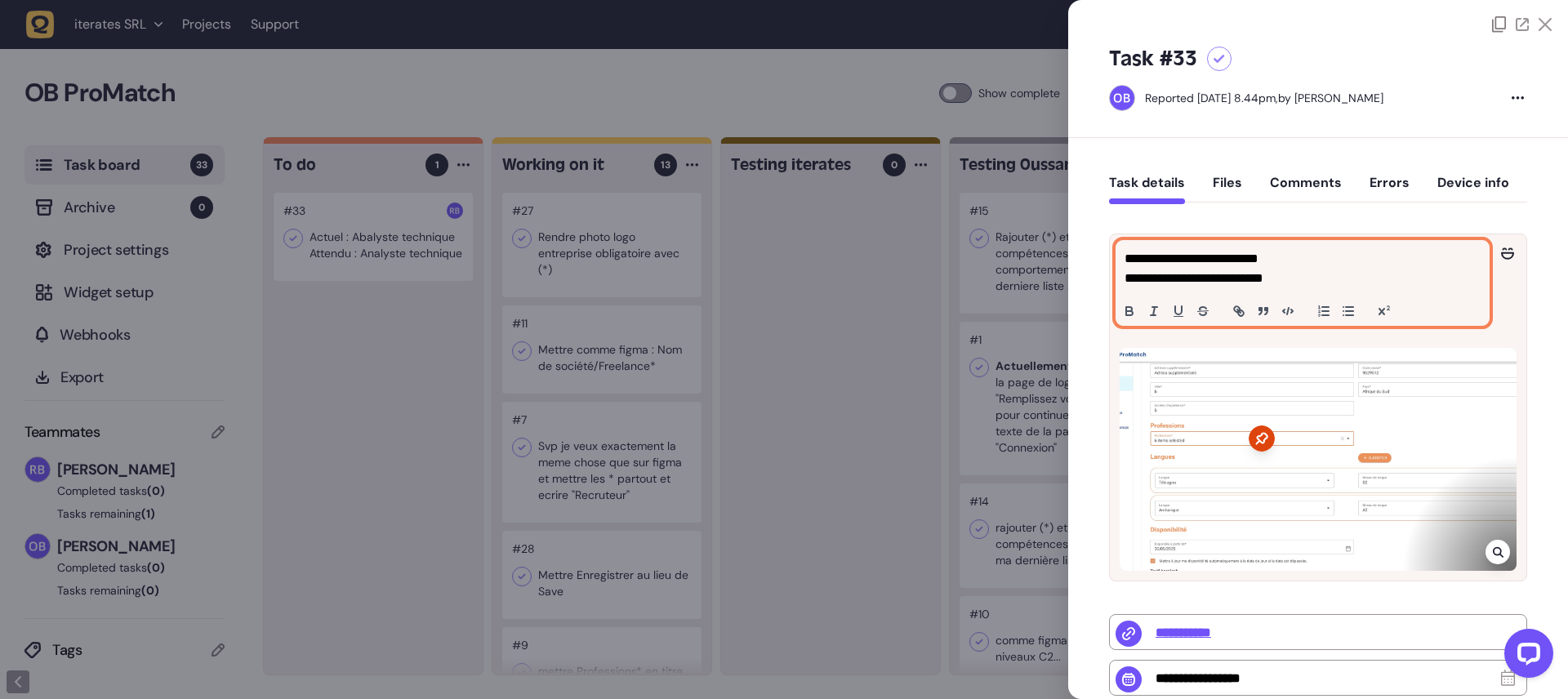 click on "**********" 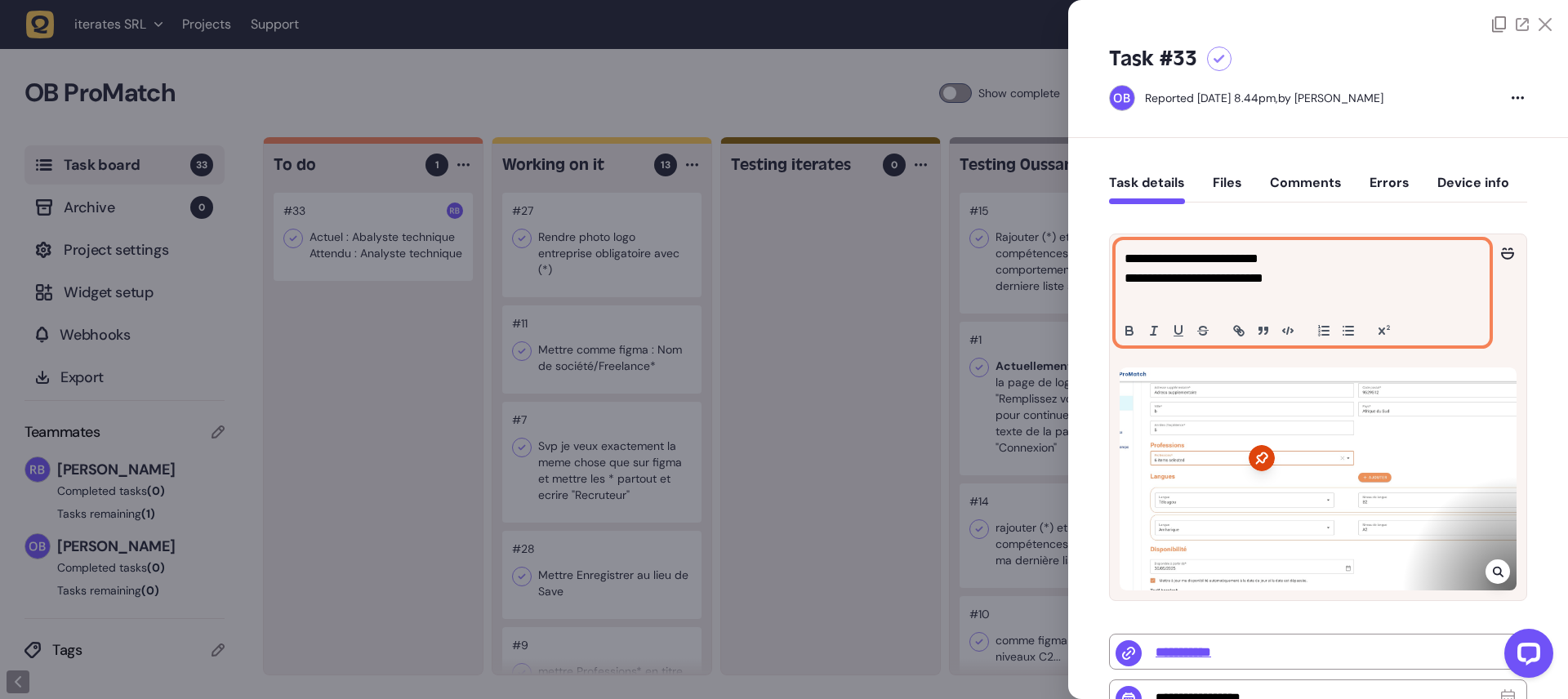 type 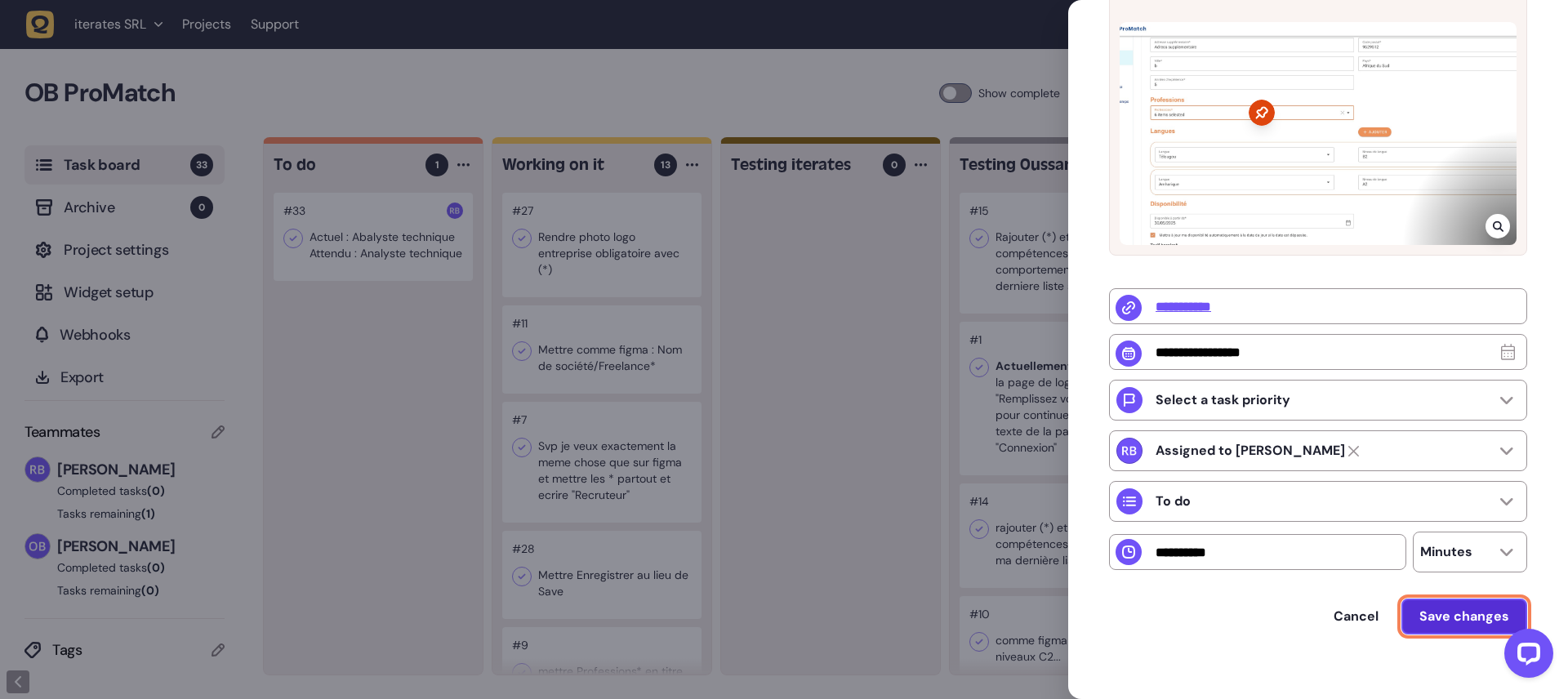 click on "Save changes" 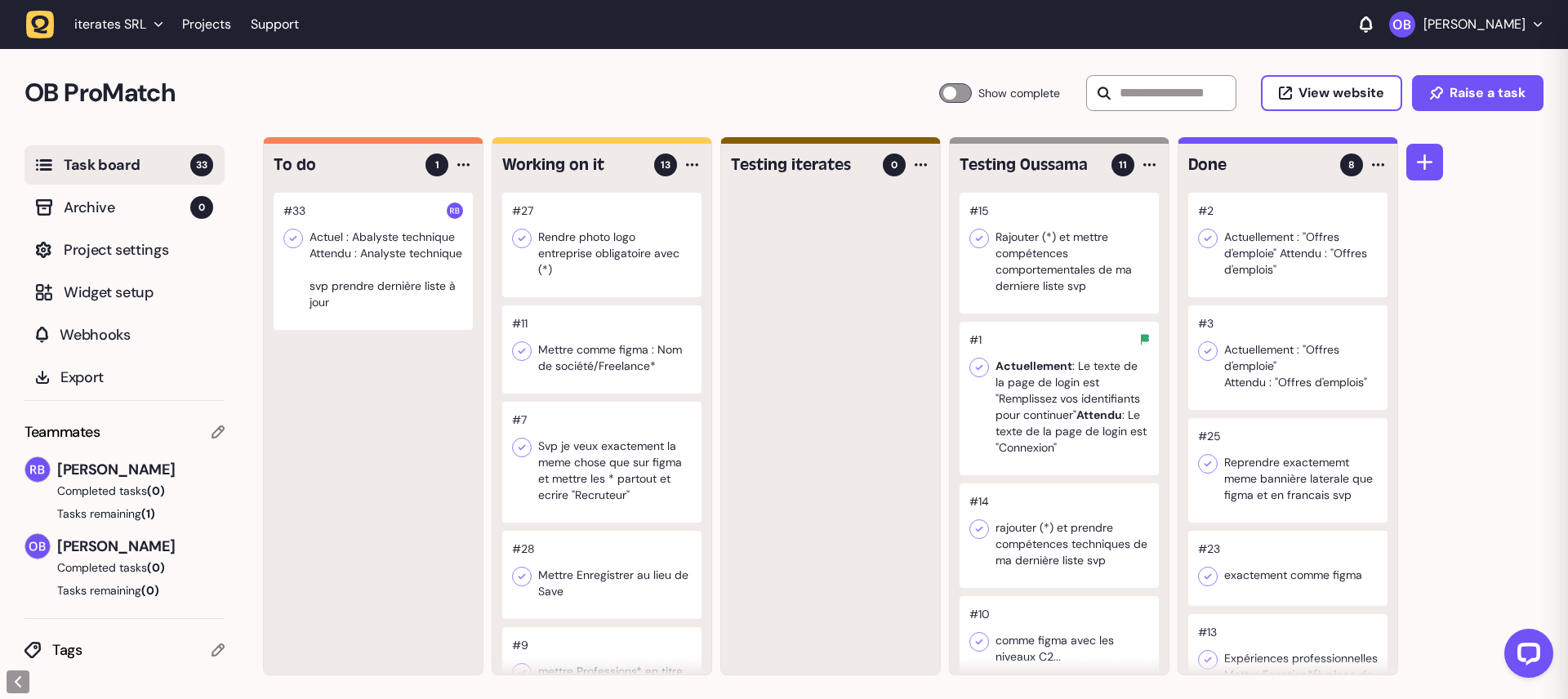 scroll, scrollTop: 0, scrollLeft: 0, axis: both 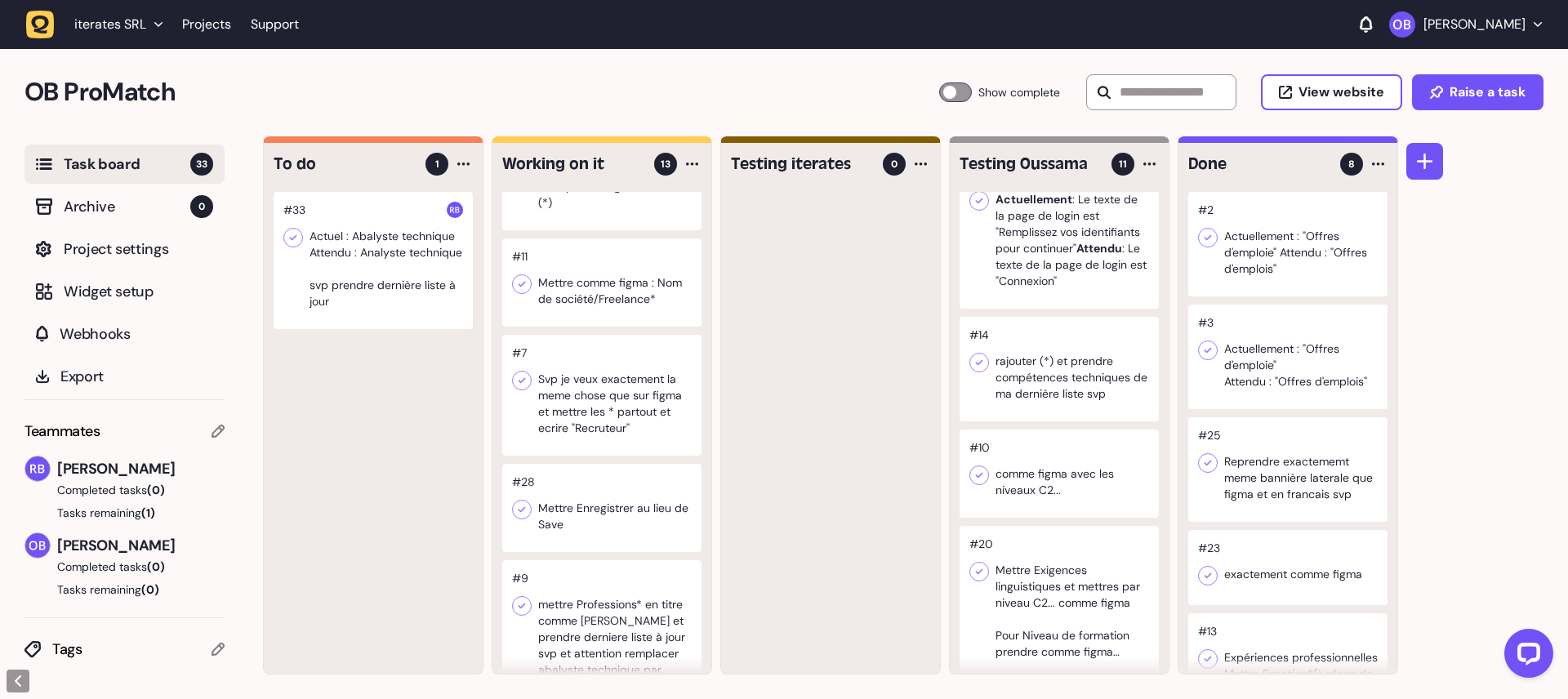 click 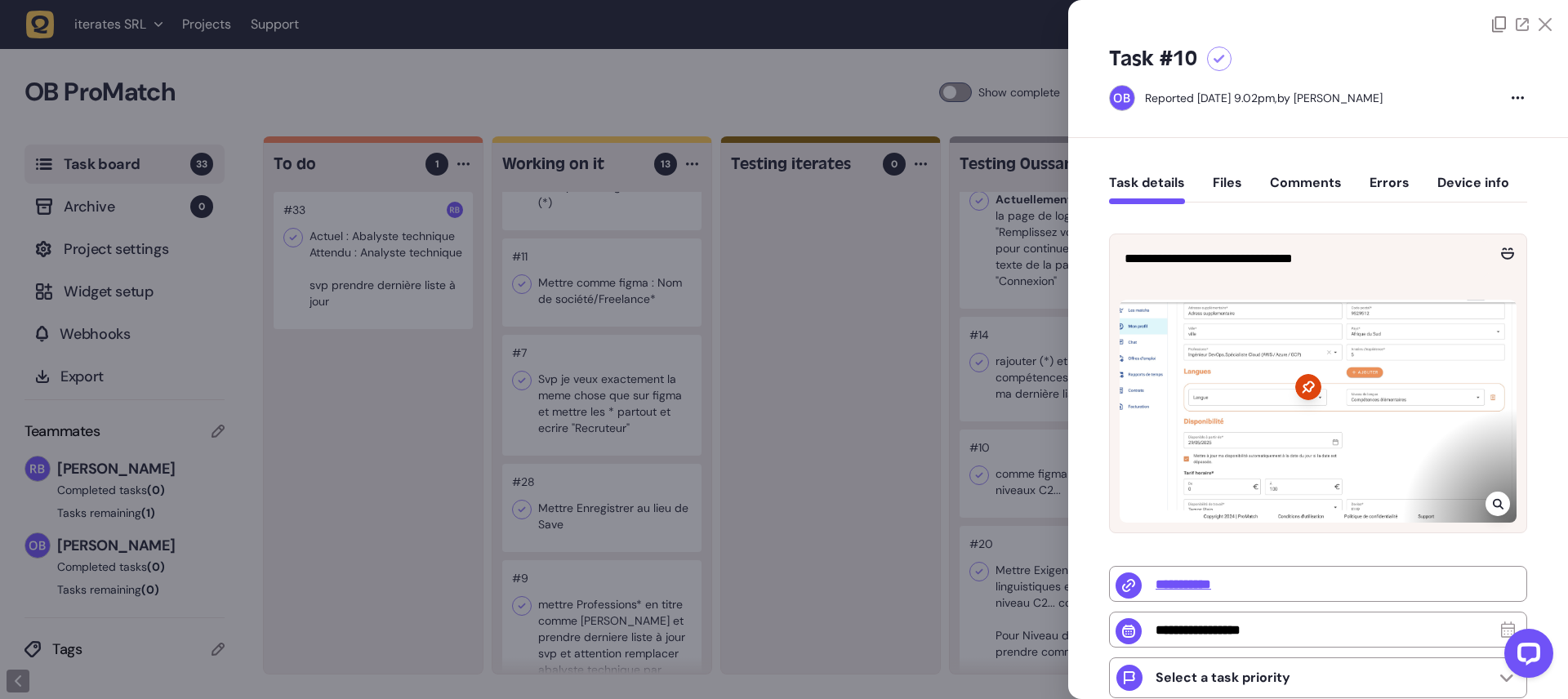 click 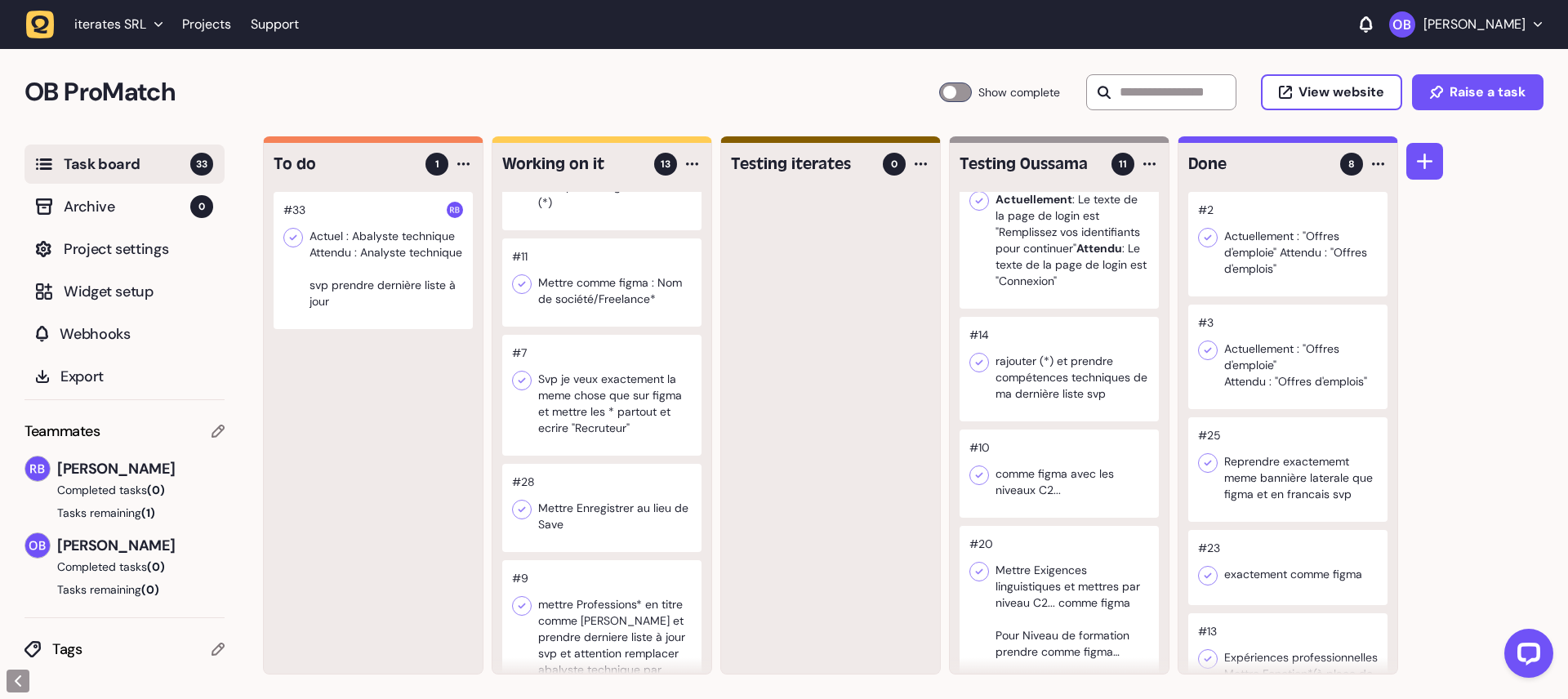 type 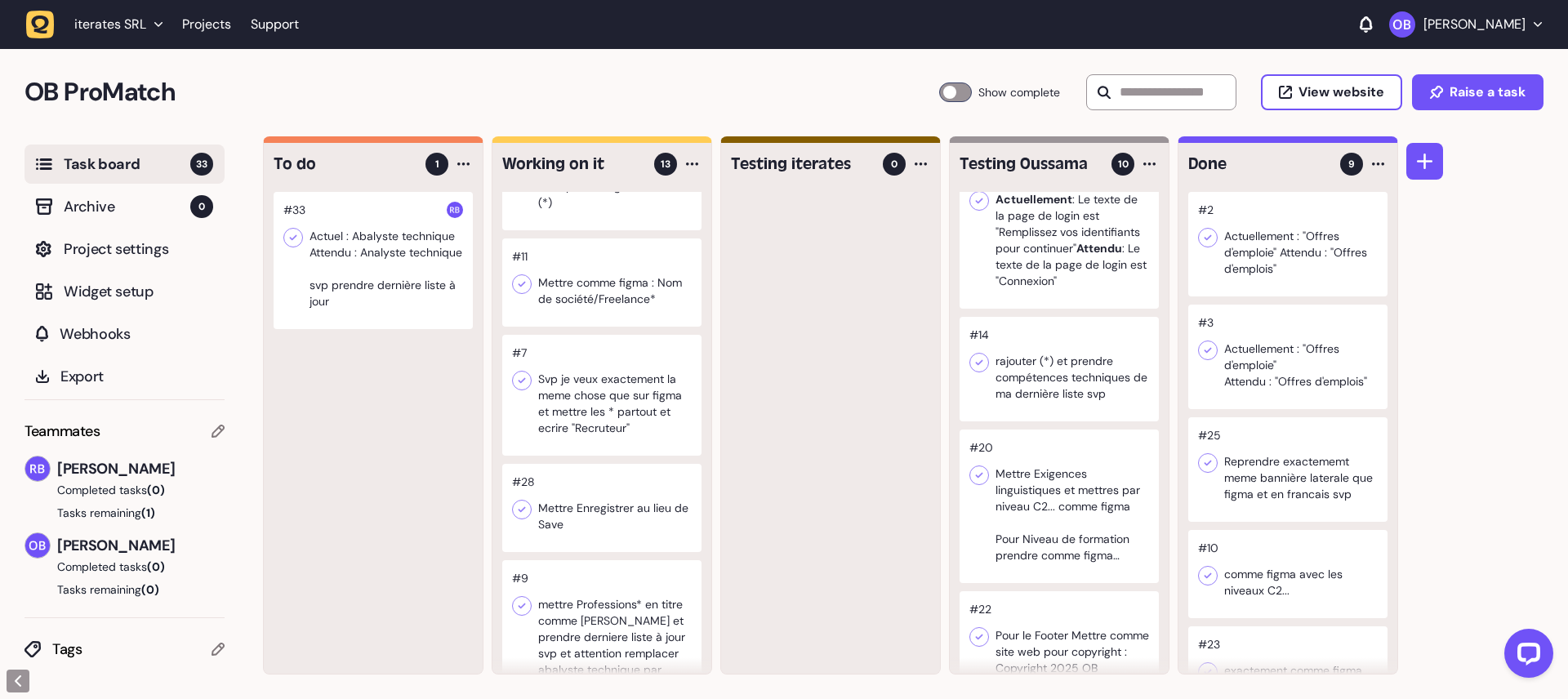 click 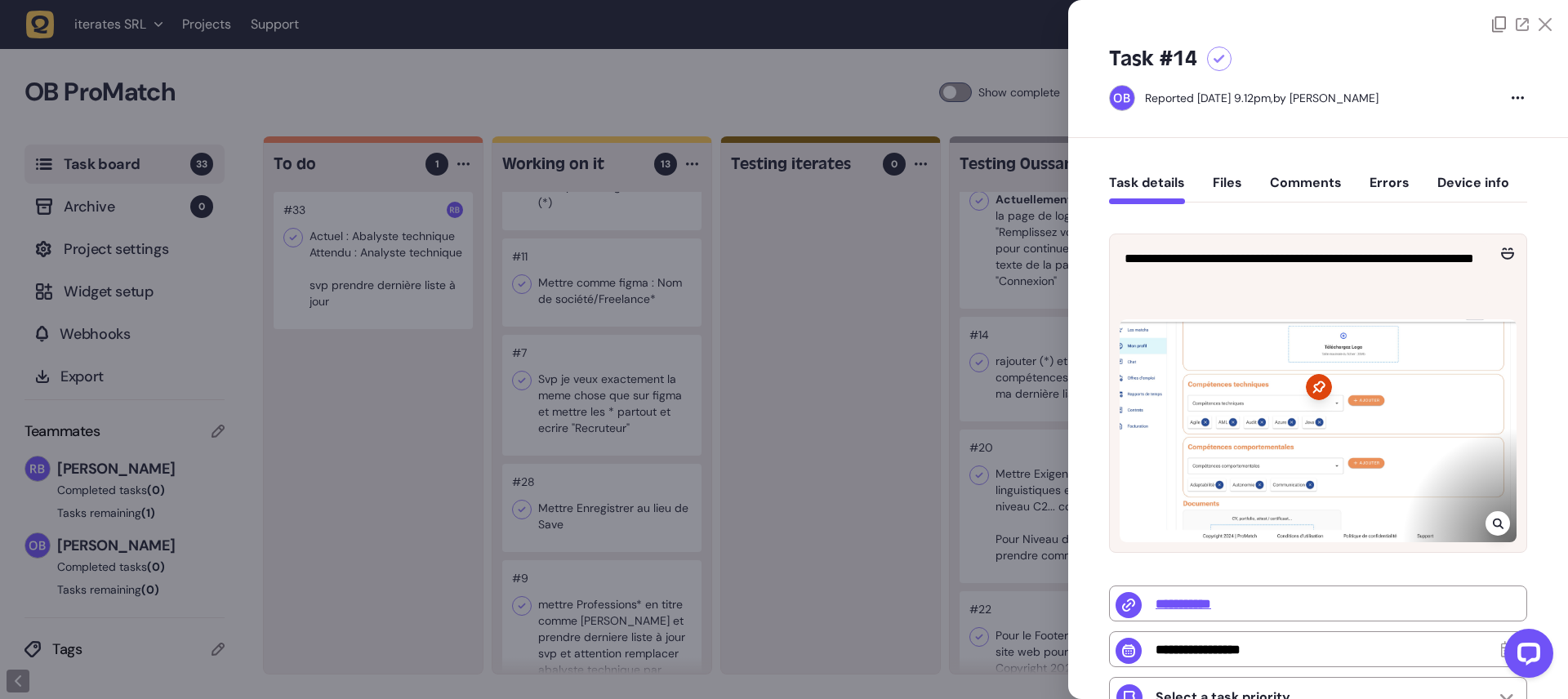 click 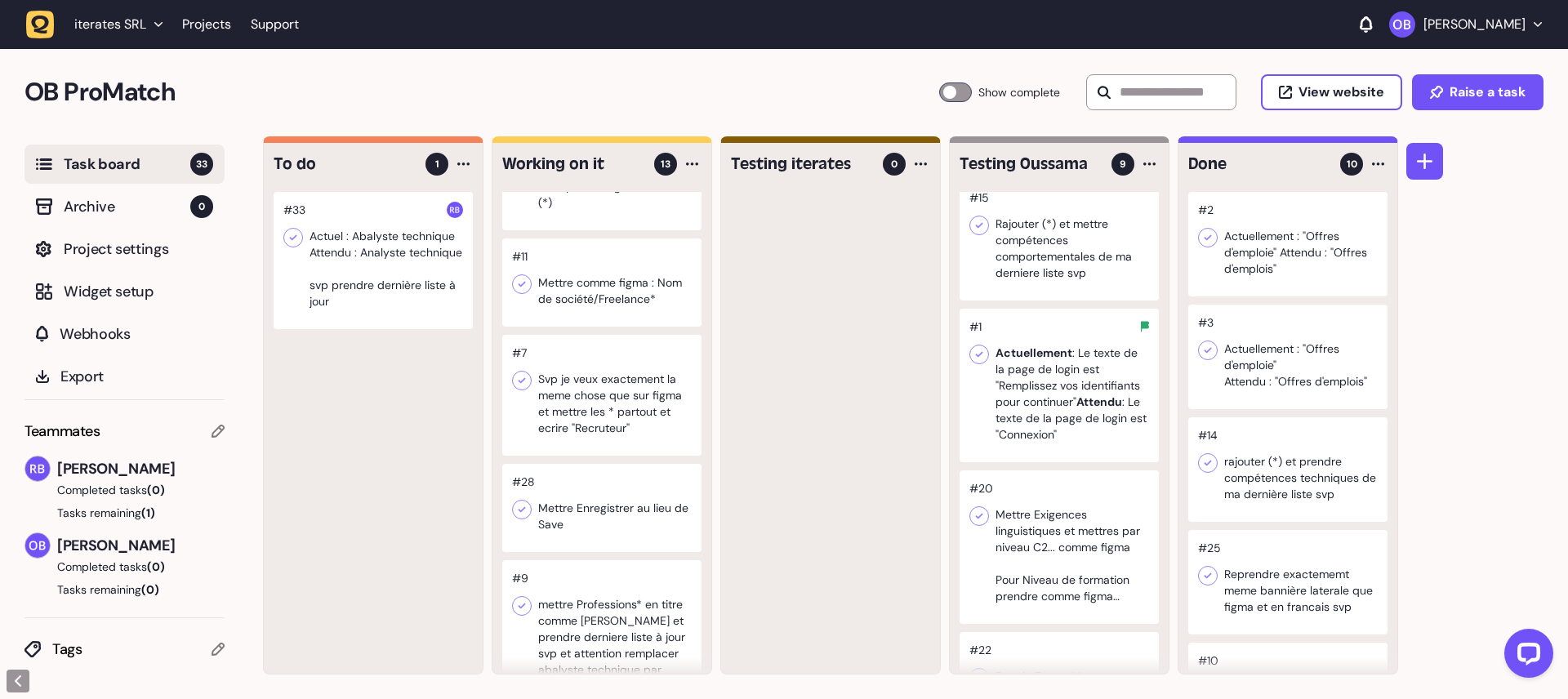 scroll, scrollTop: 14, scrollLeft: 0, axis: vertical 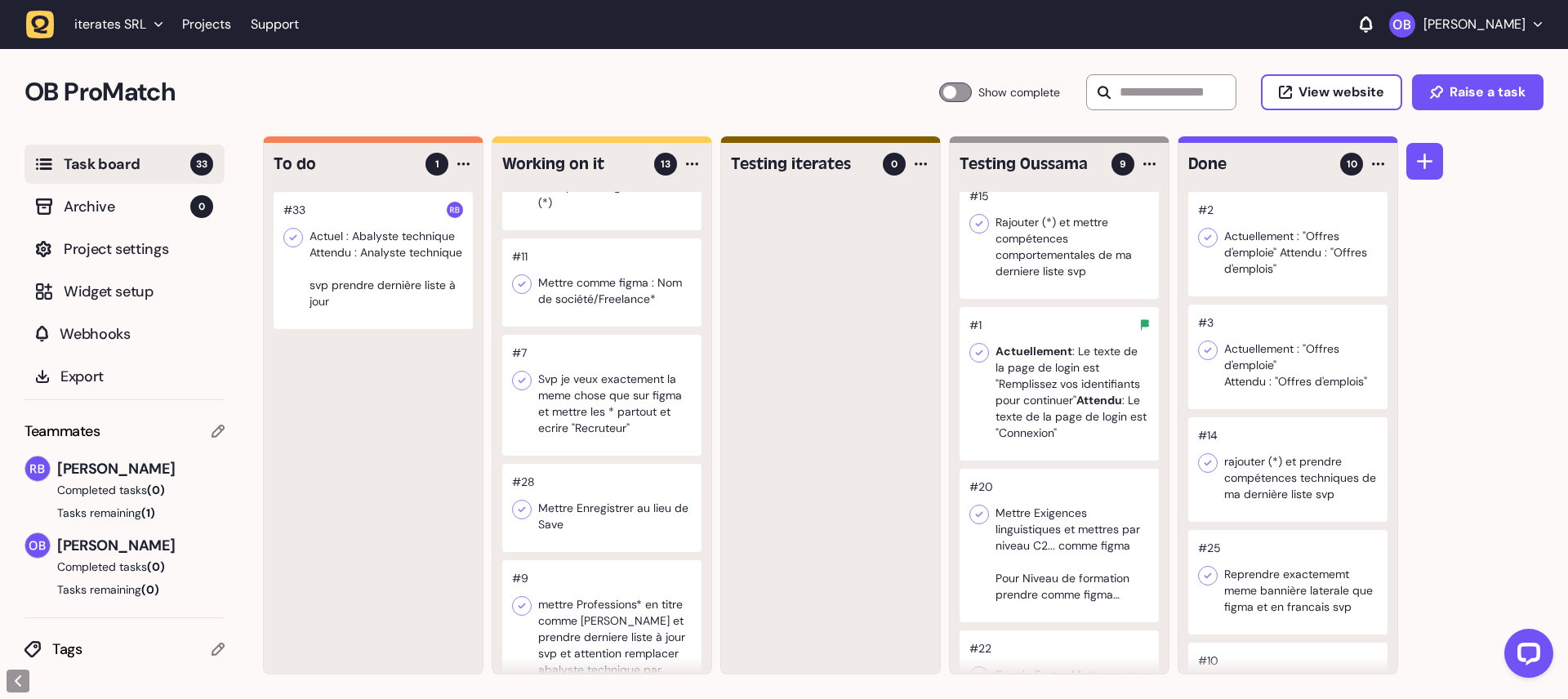 click 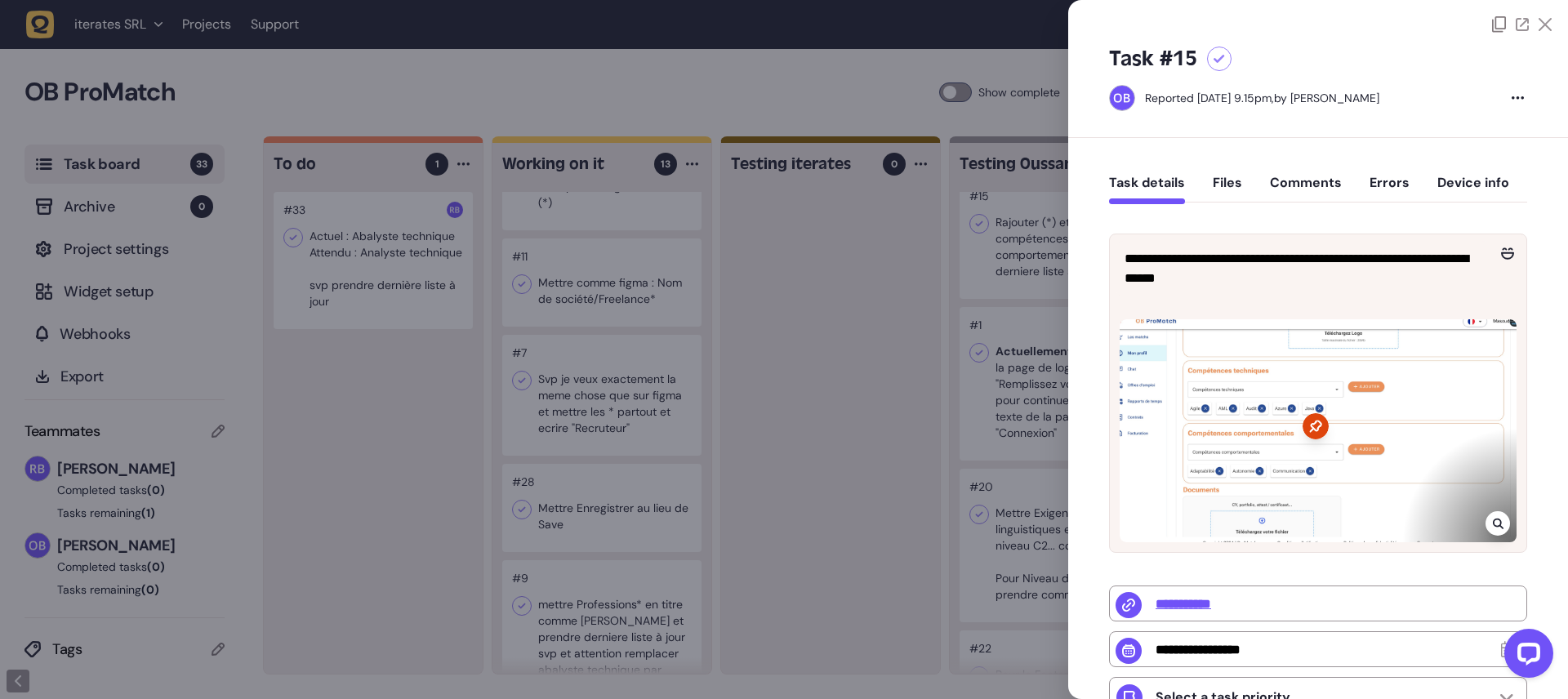 click 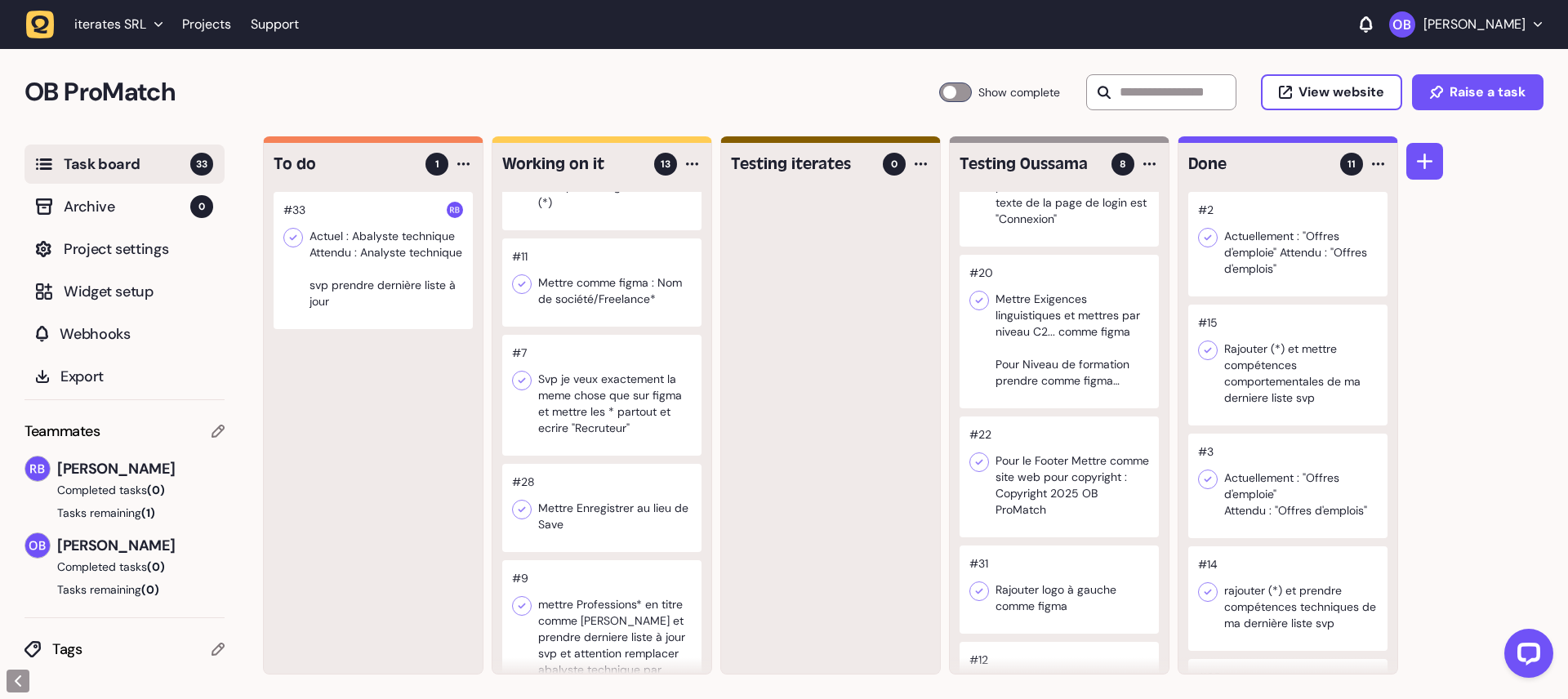 scroll, scrollTop: 126, scrollLeft: 0, axis: vertical 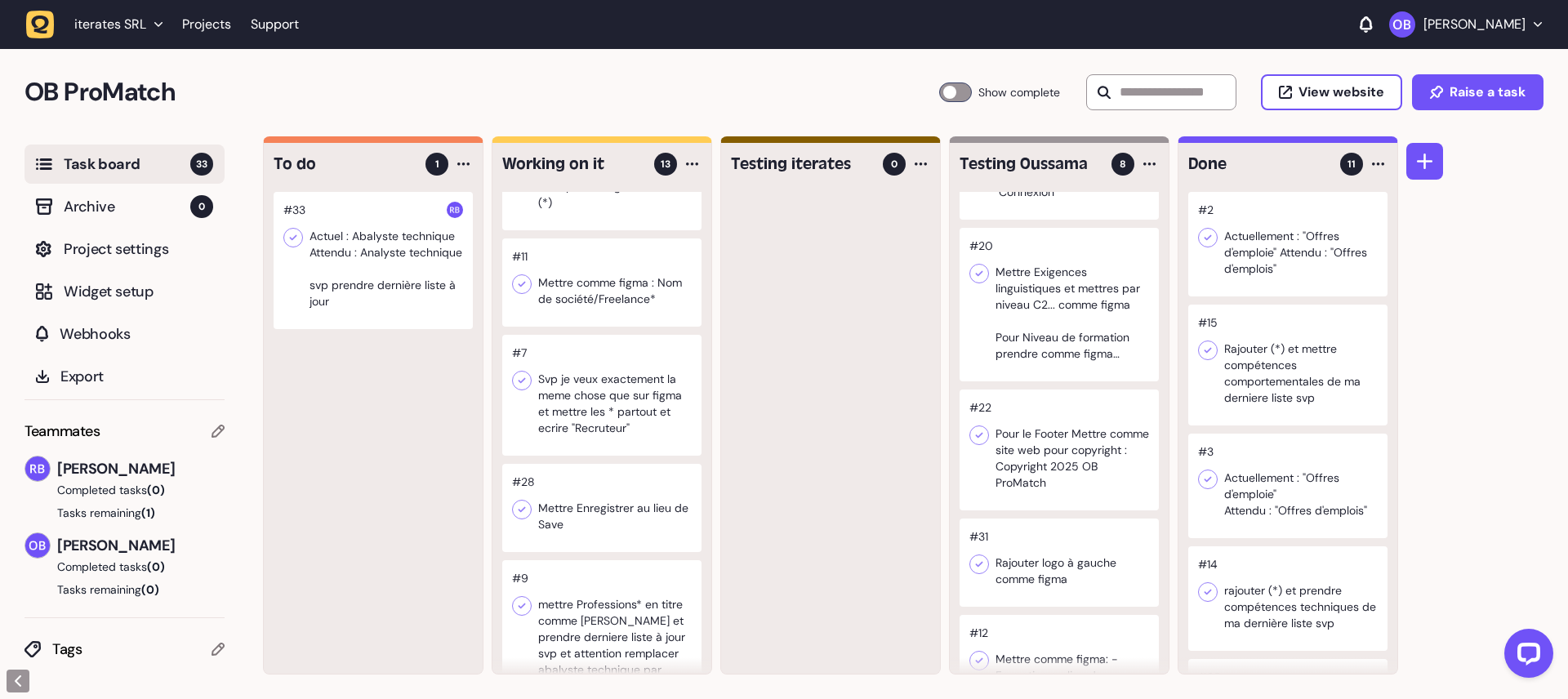 click 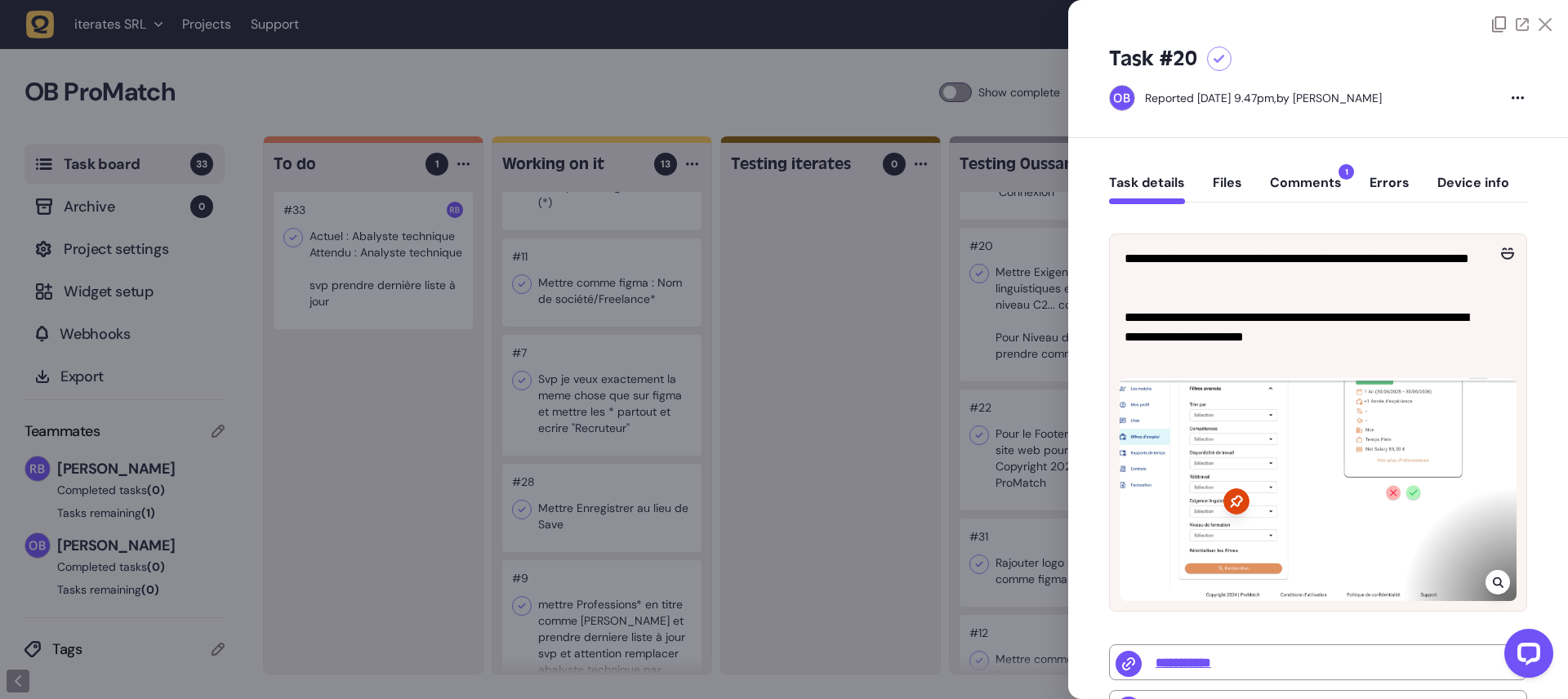 click 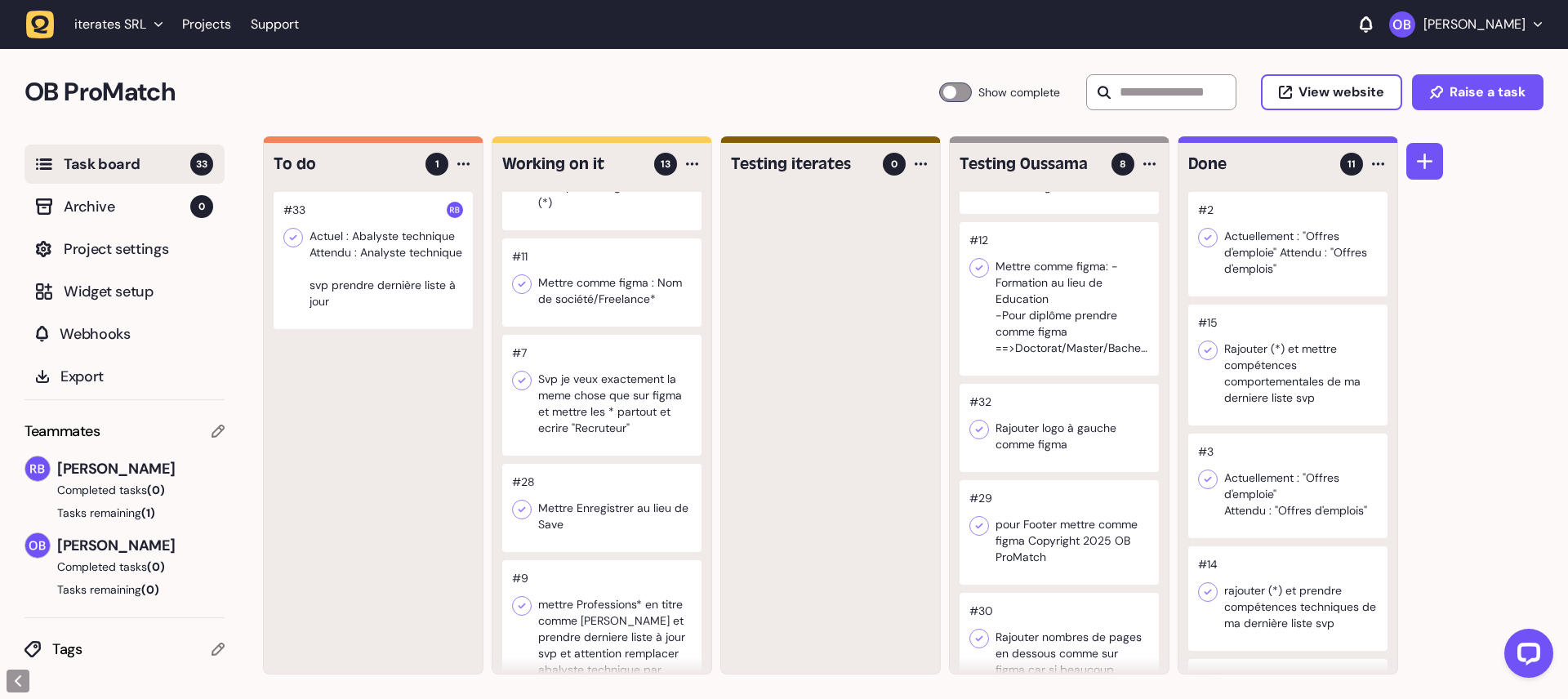 scroll, scrollTop: 518, scrollLeft: 0, axis: vertical 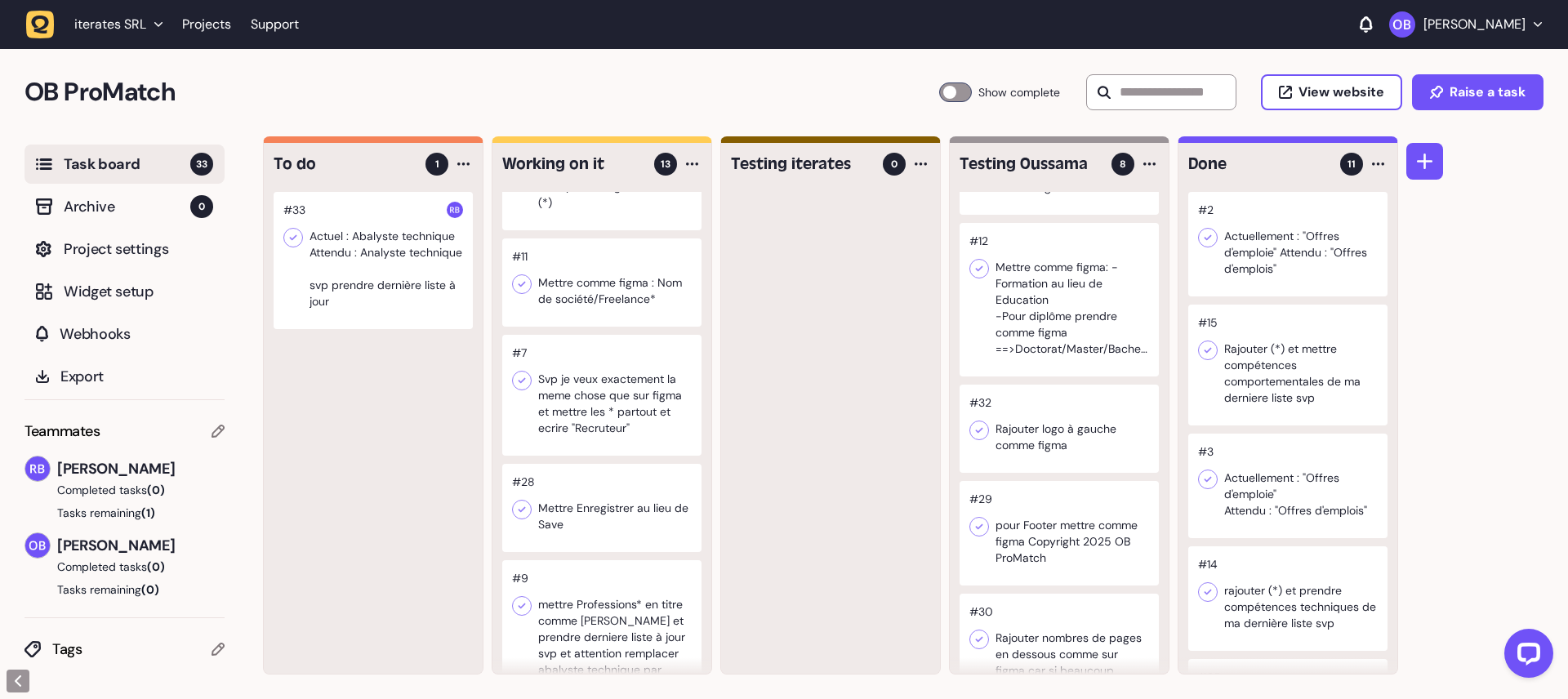 click 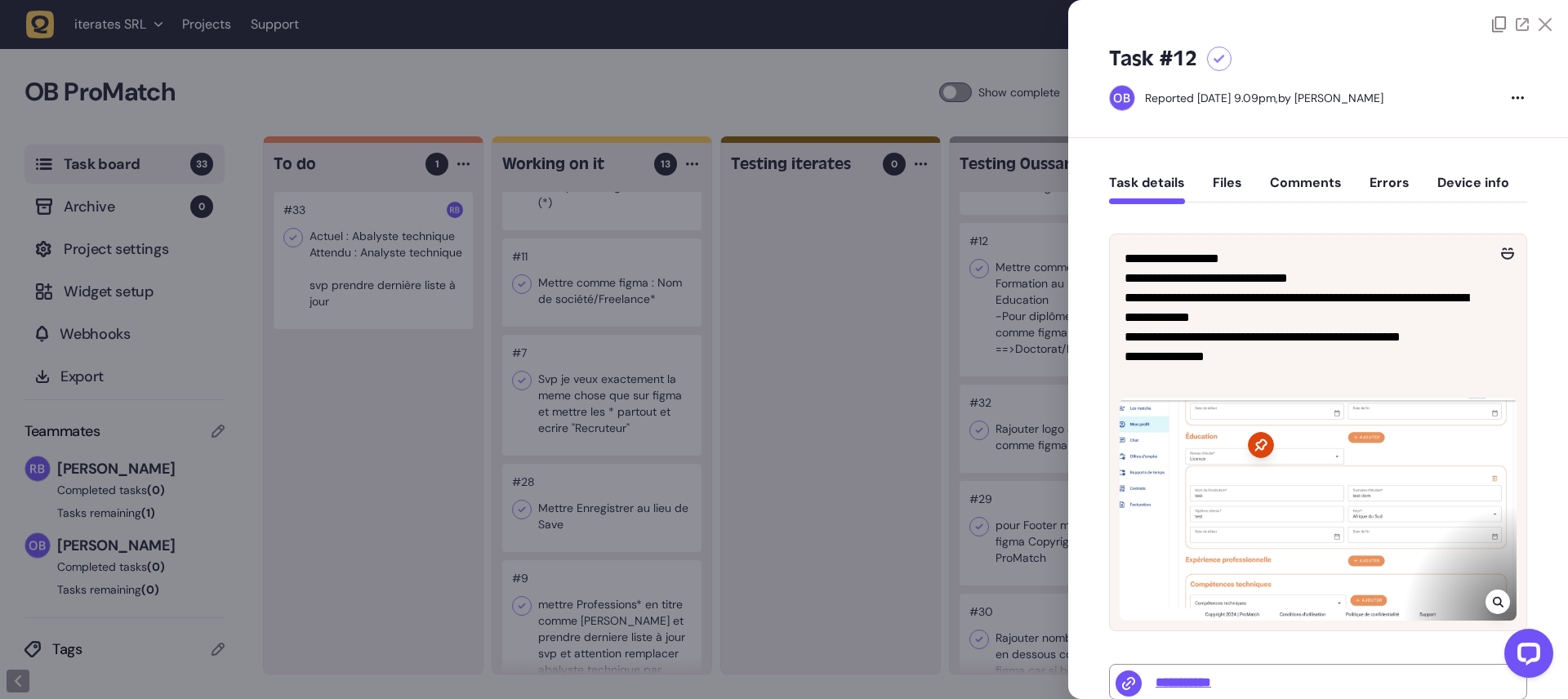 click 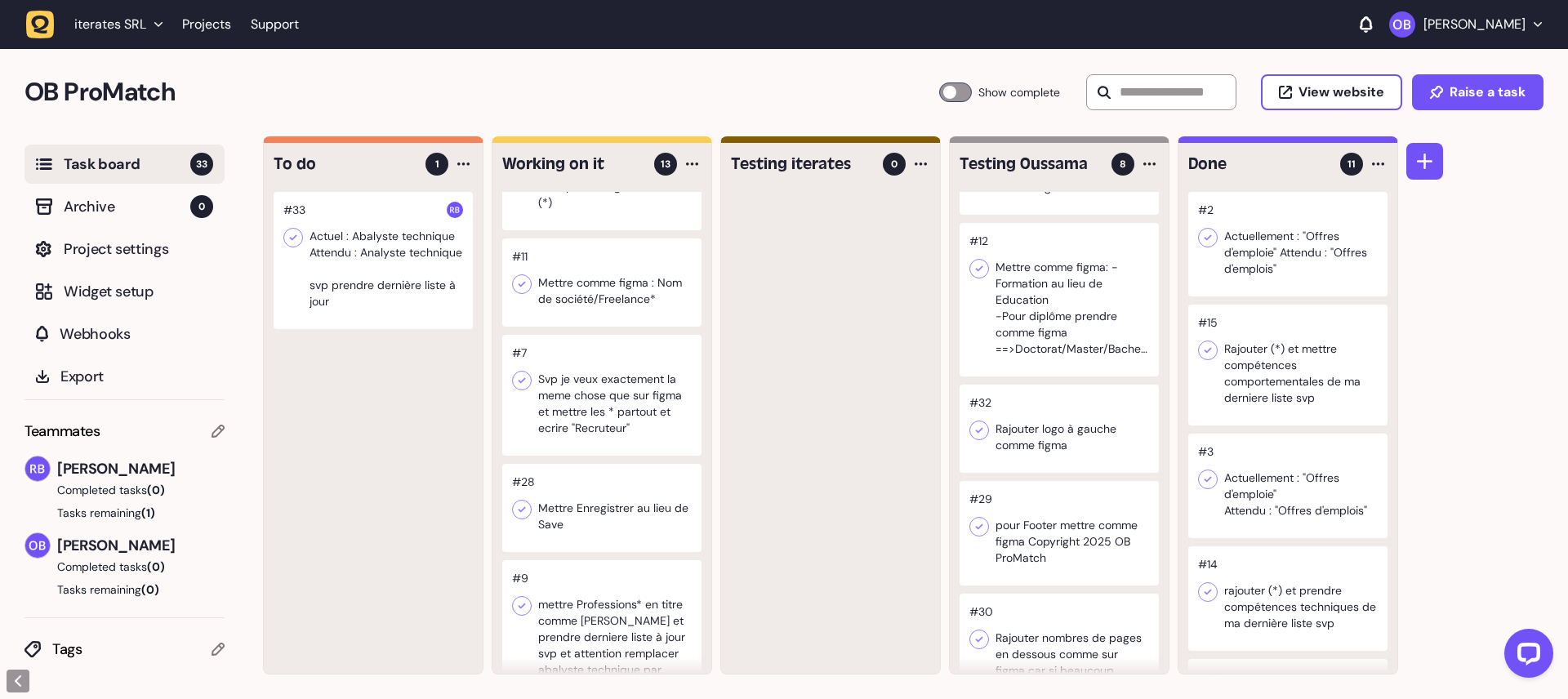 click 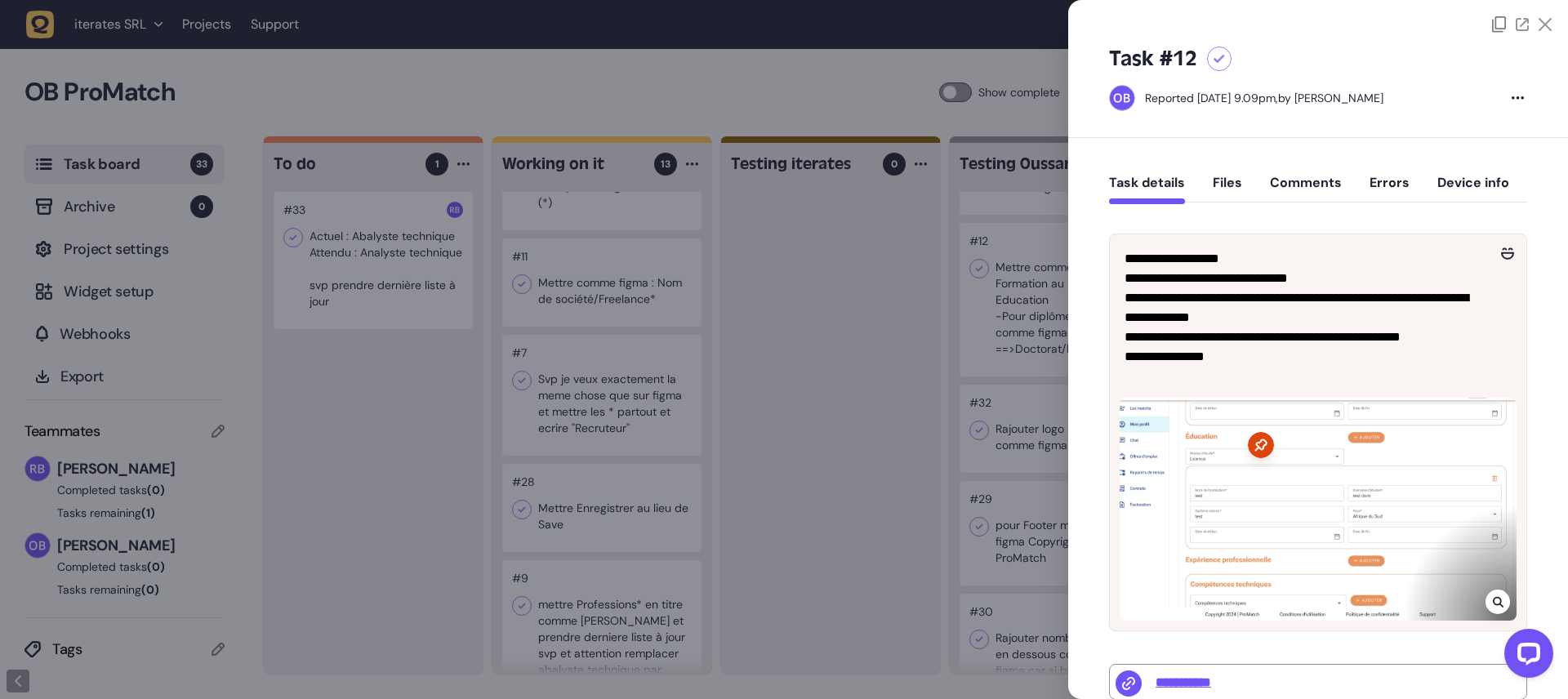 click 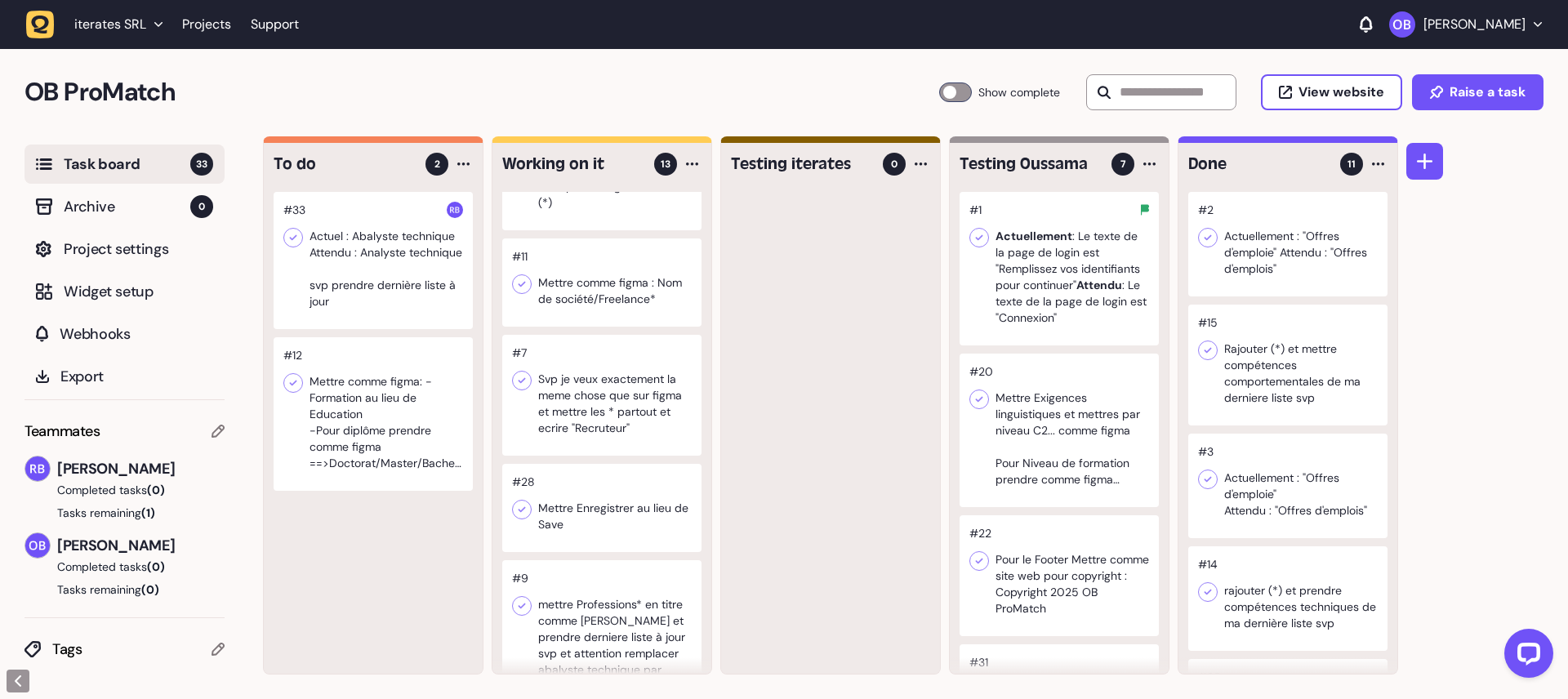 scroll, scrollTop: 5, scrollLeft: 0, axis: vertical 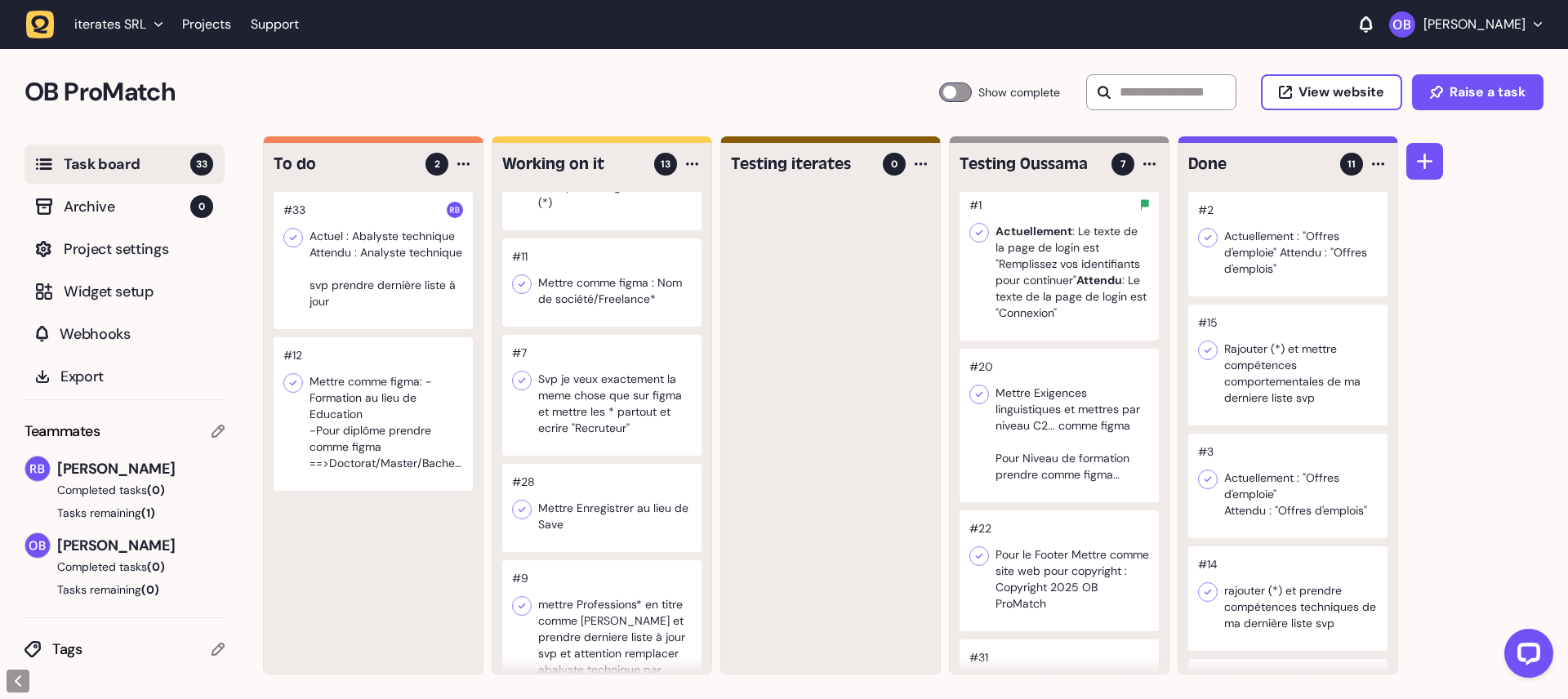 click 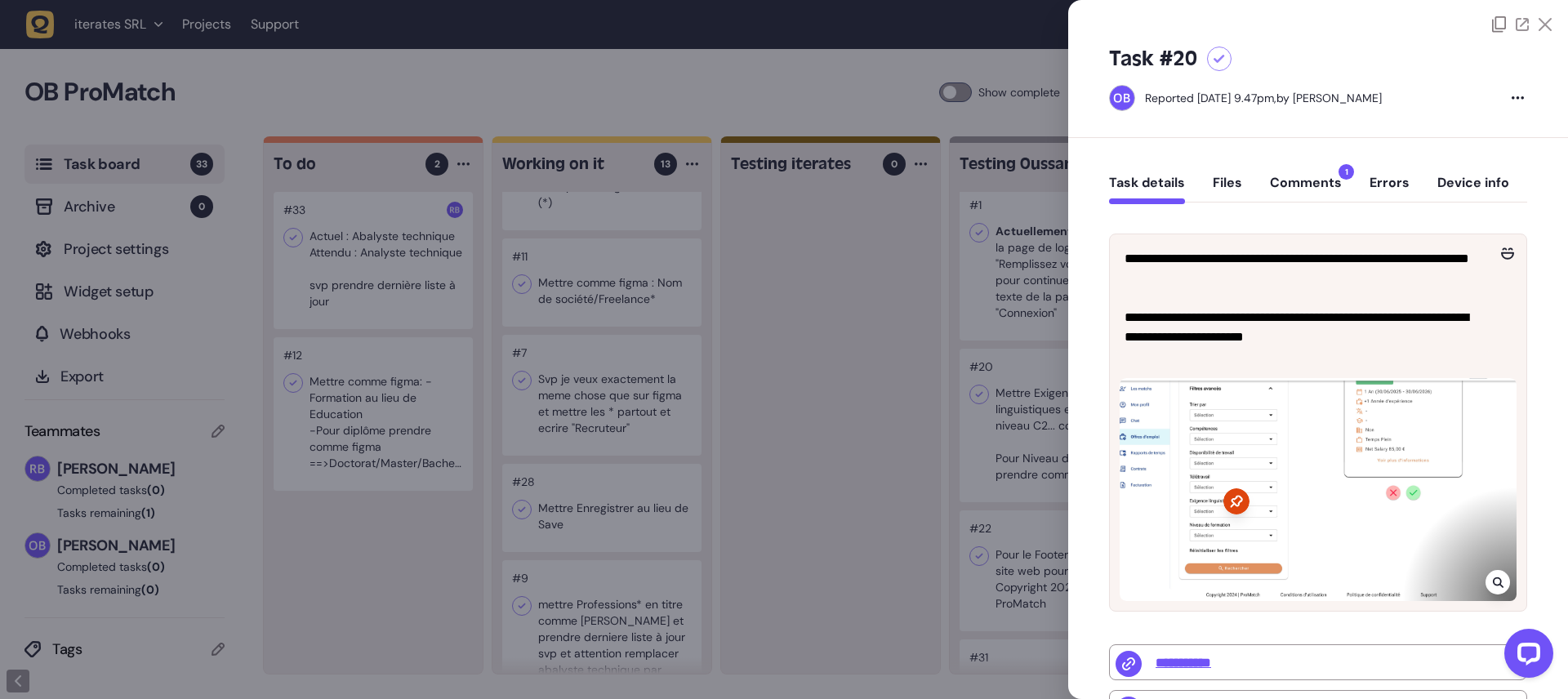 click 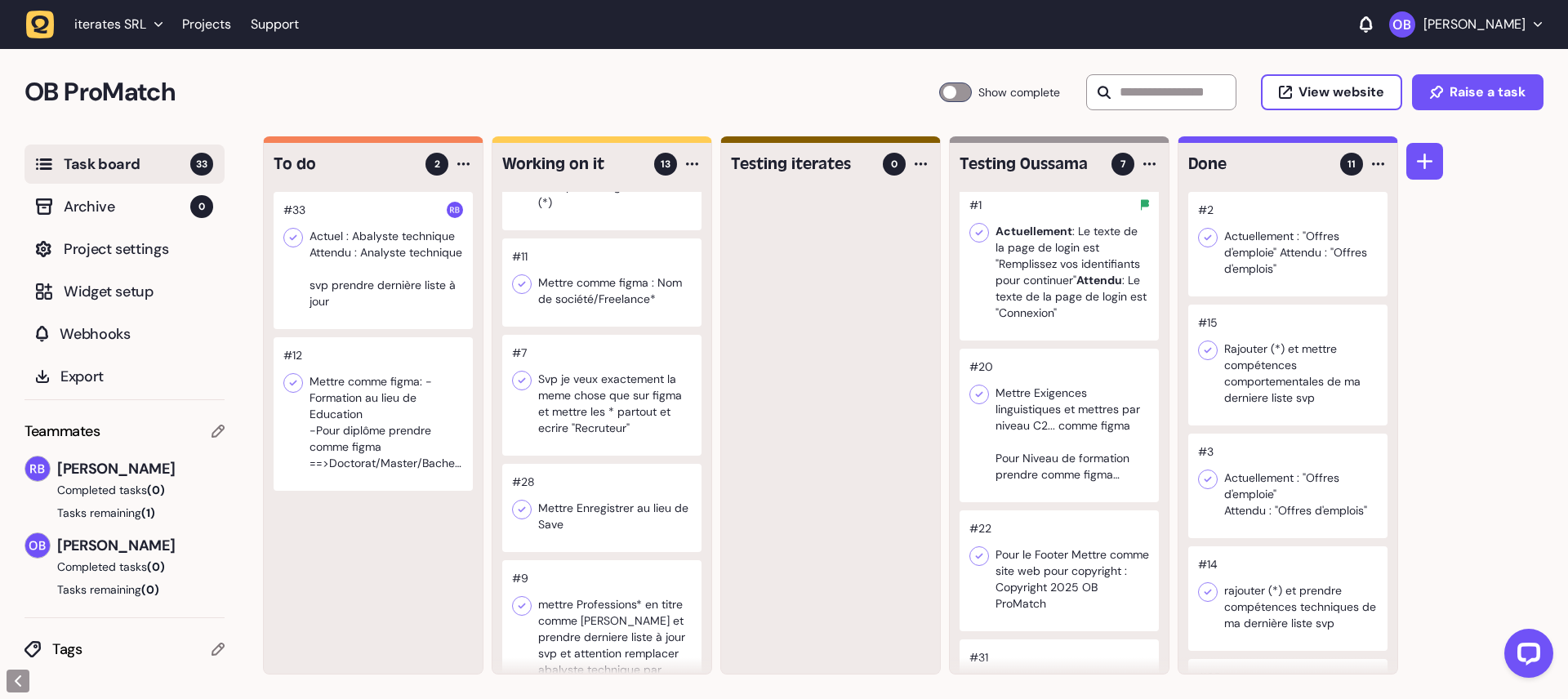 click 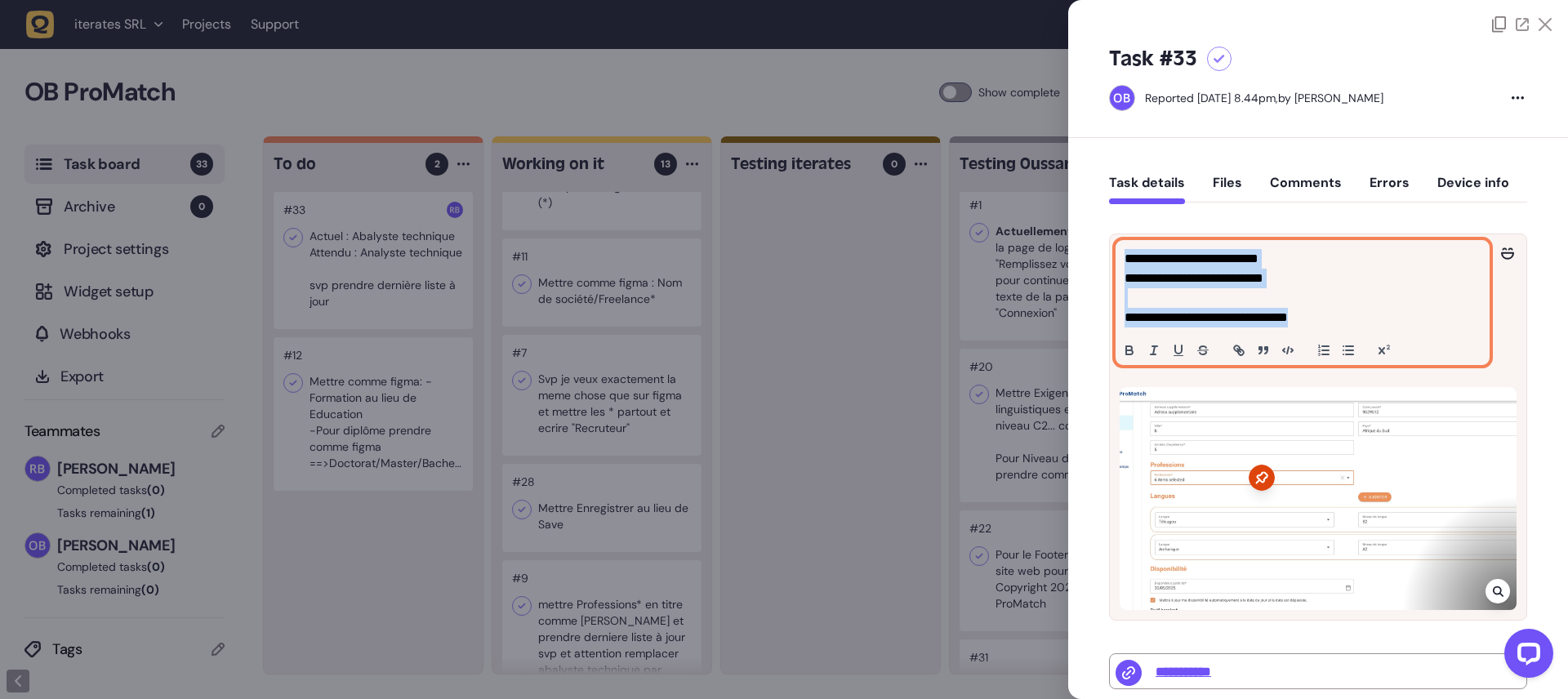 drag, startPoint x: 1331, startPoint y: 324, endPoint x: 1114, endPoint y: 243, distance: 231.6247 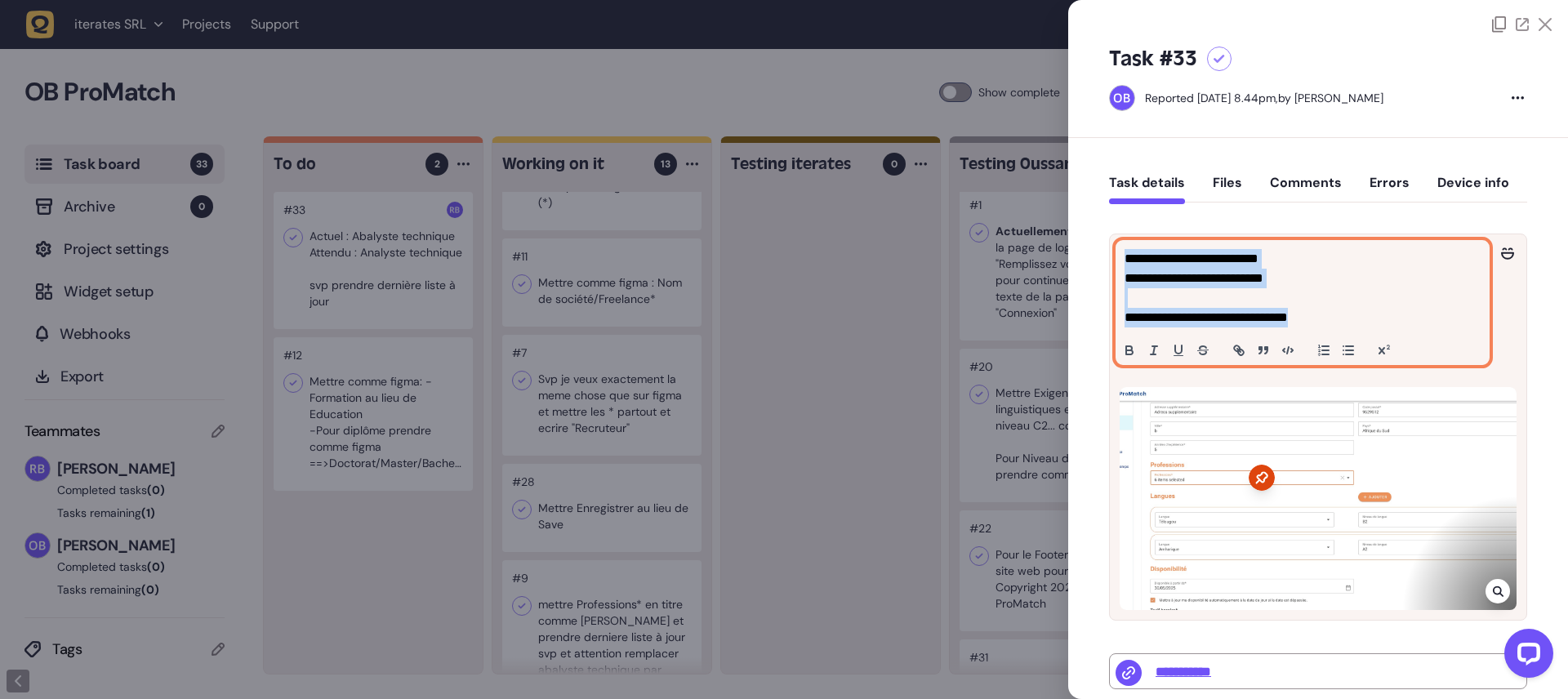 click on "**********" 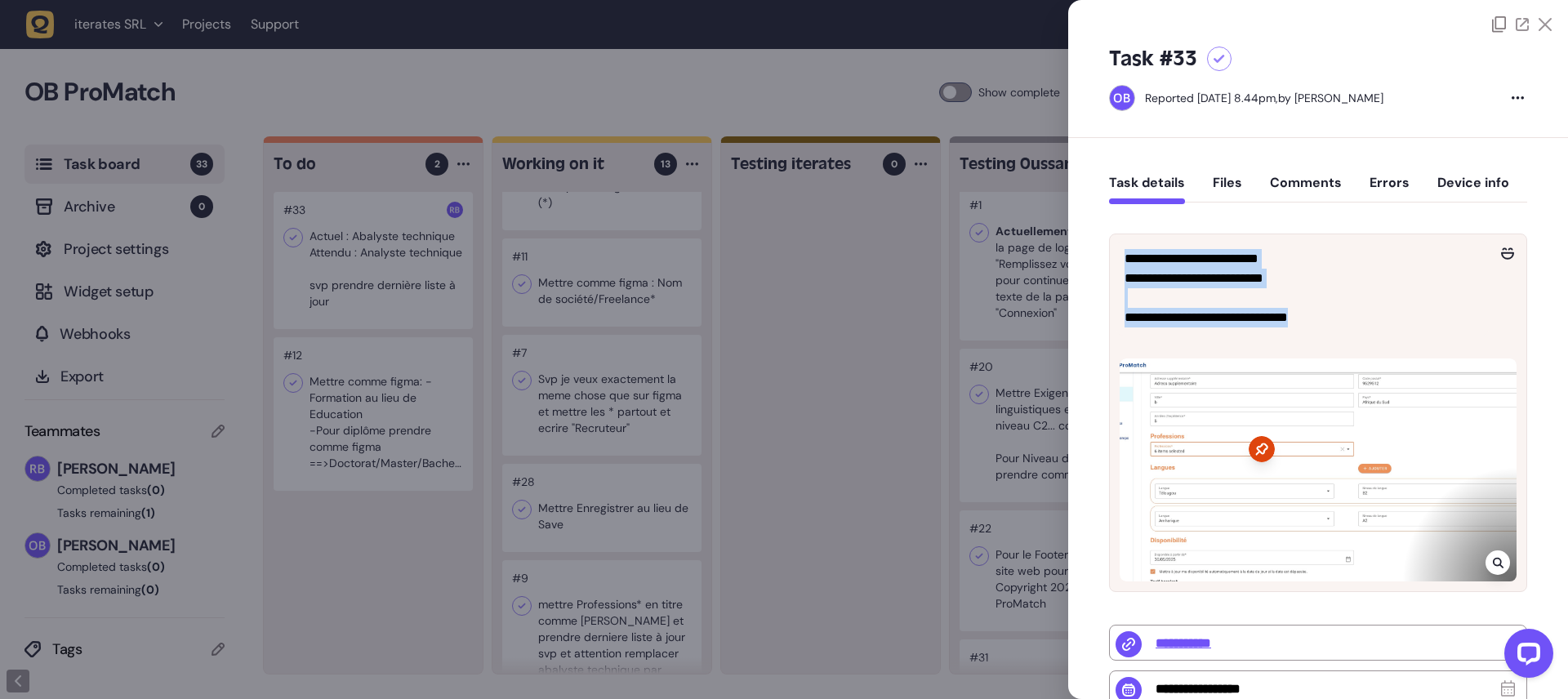 click 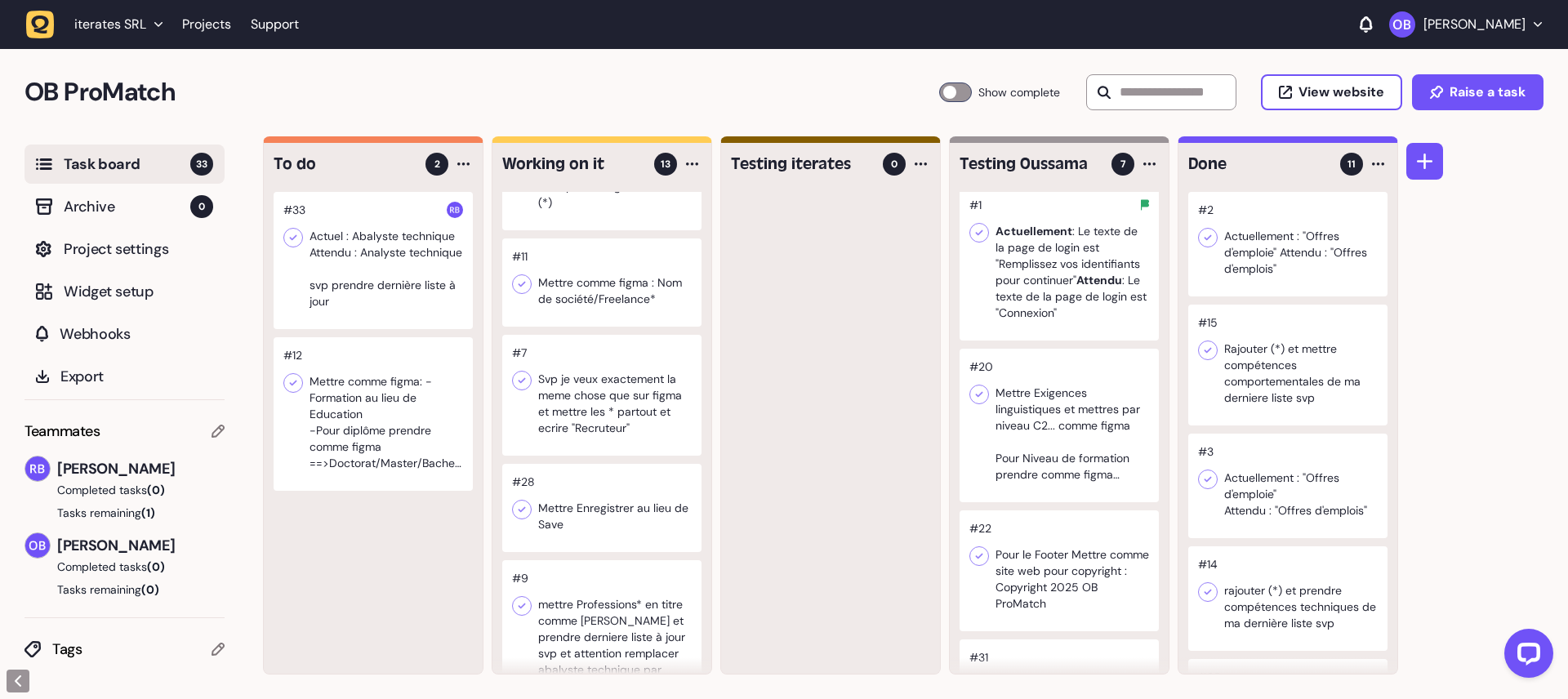 click 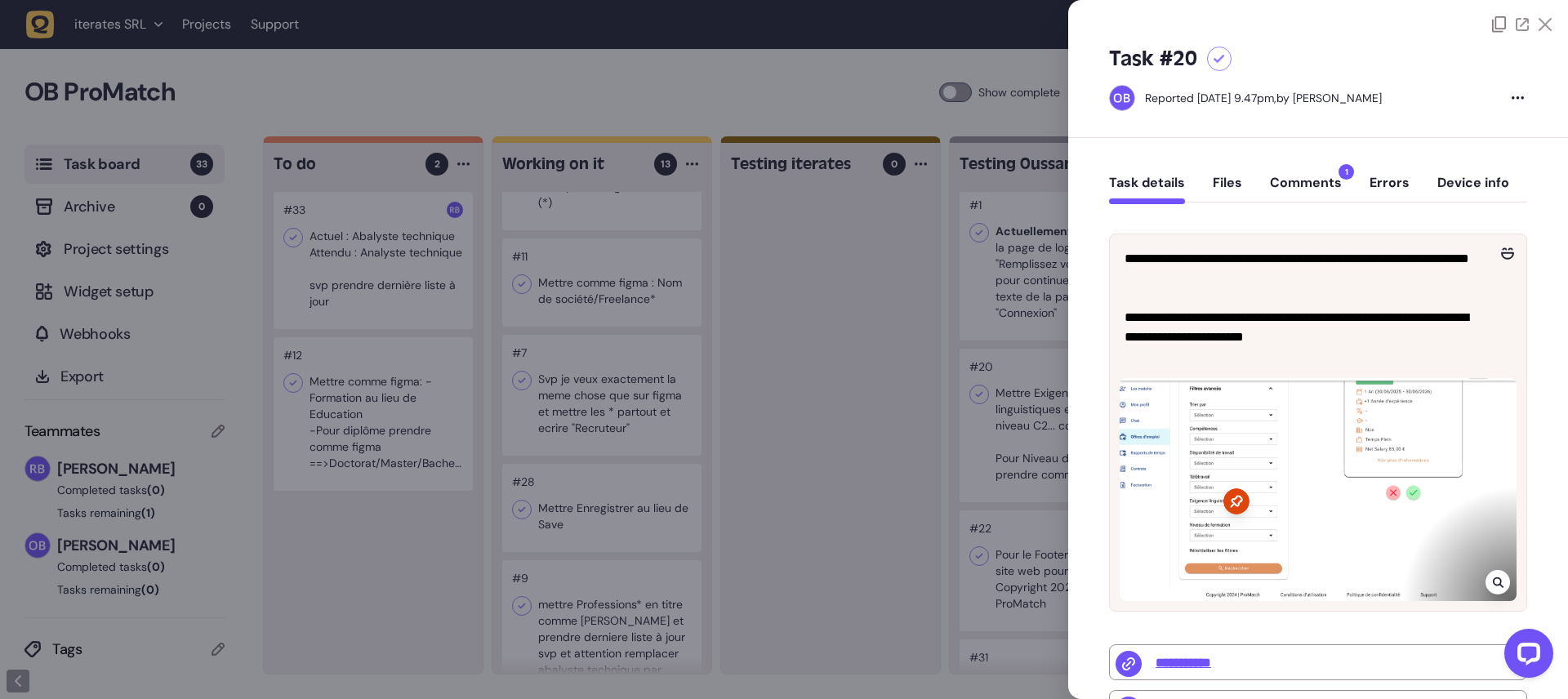 click 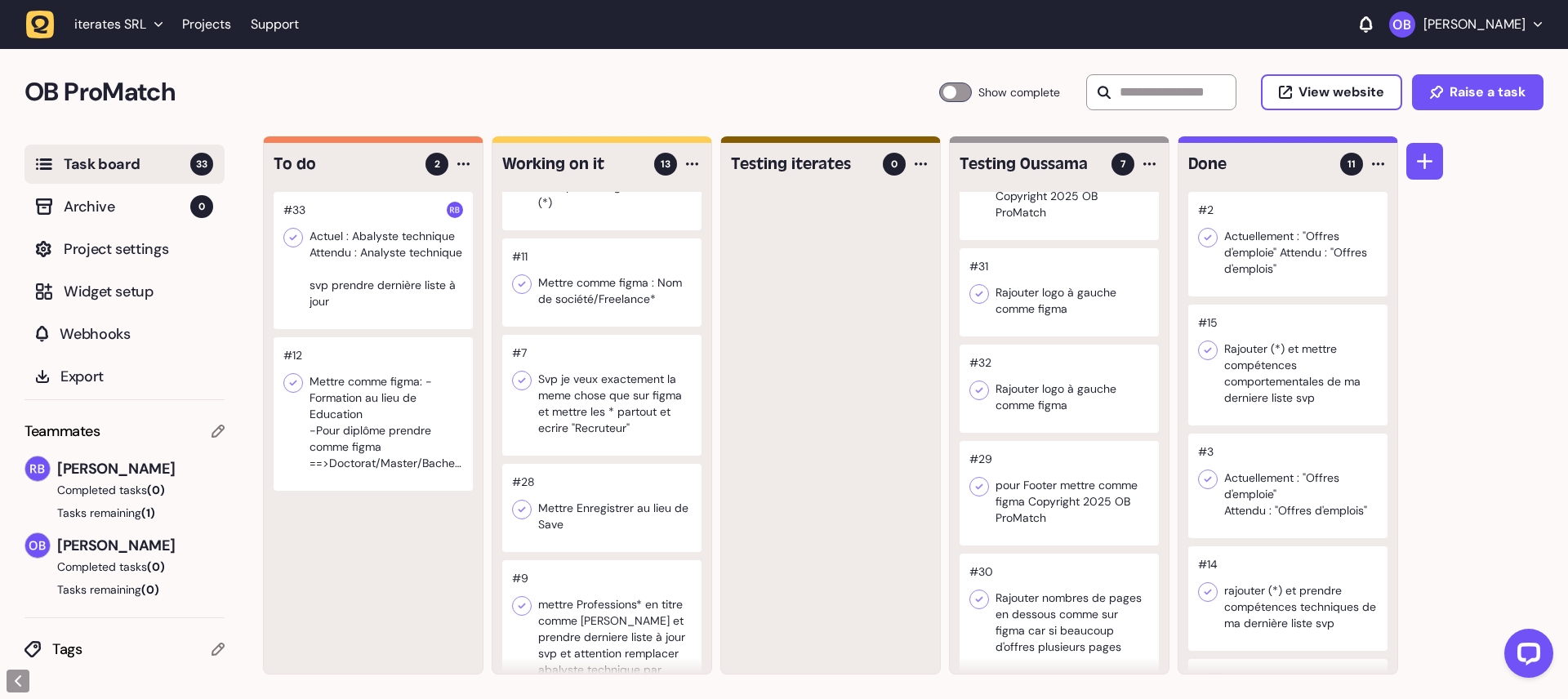 scroll, scrollTop: 407, scrollLeft: 0, axis: vertical 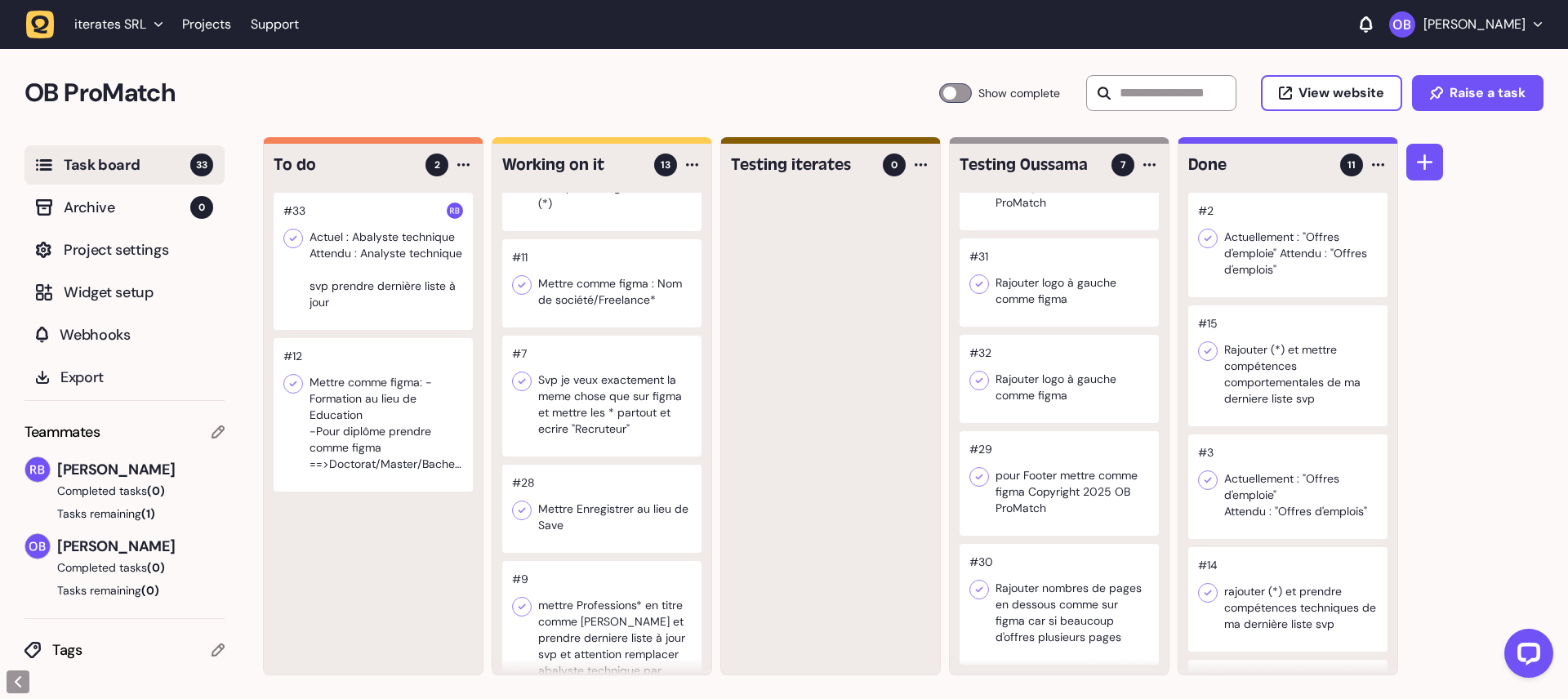 click 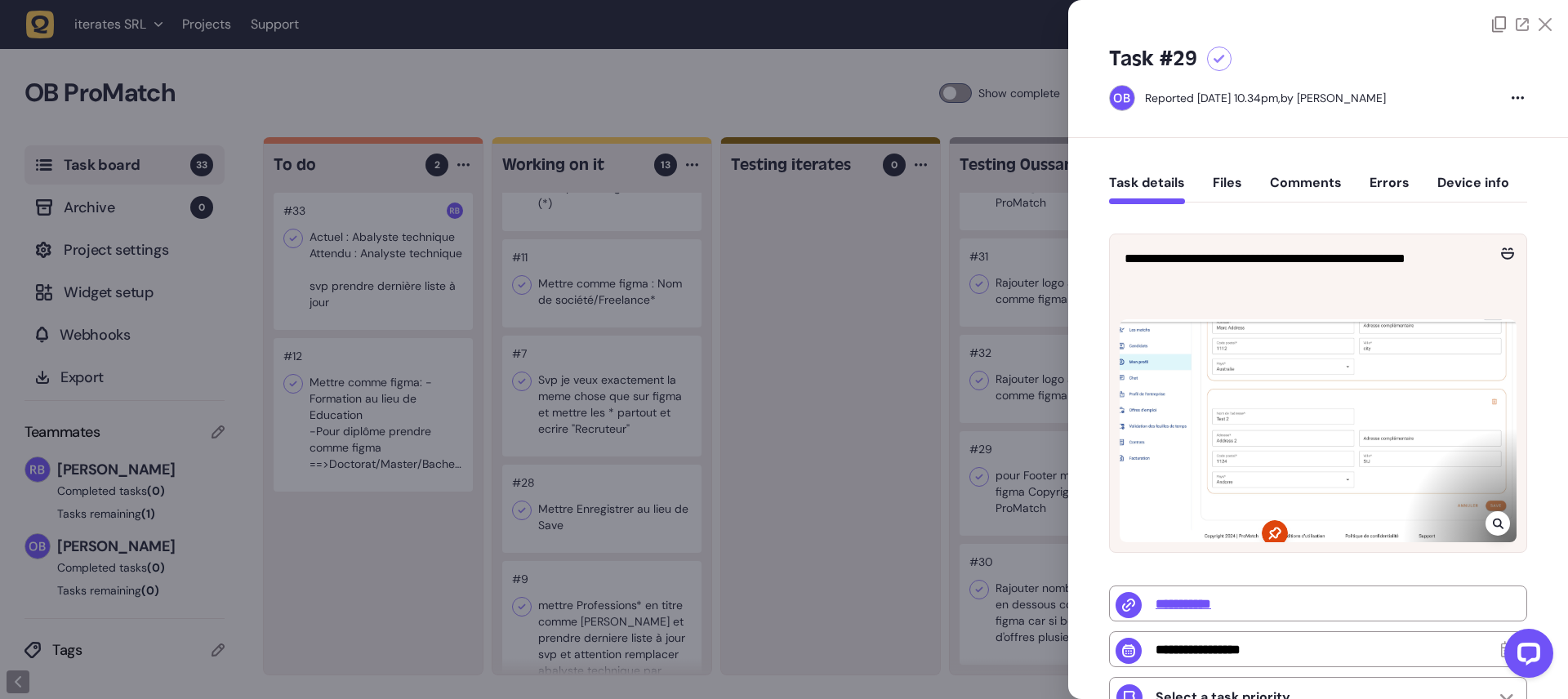 click 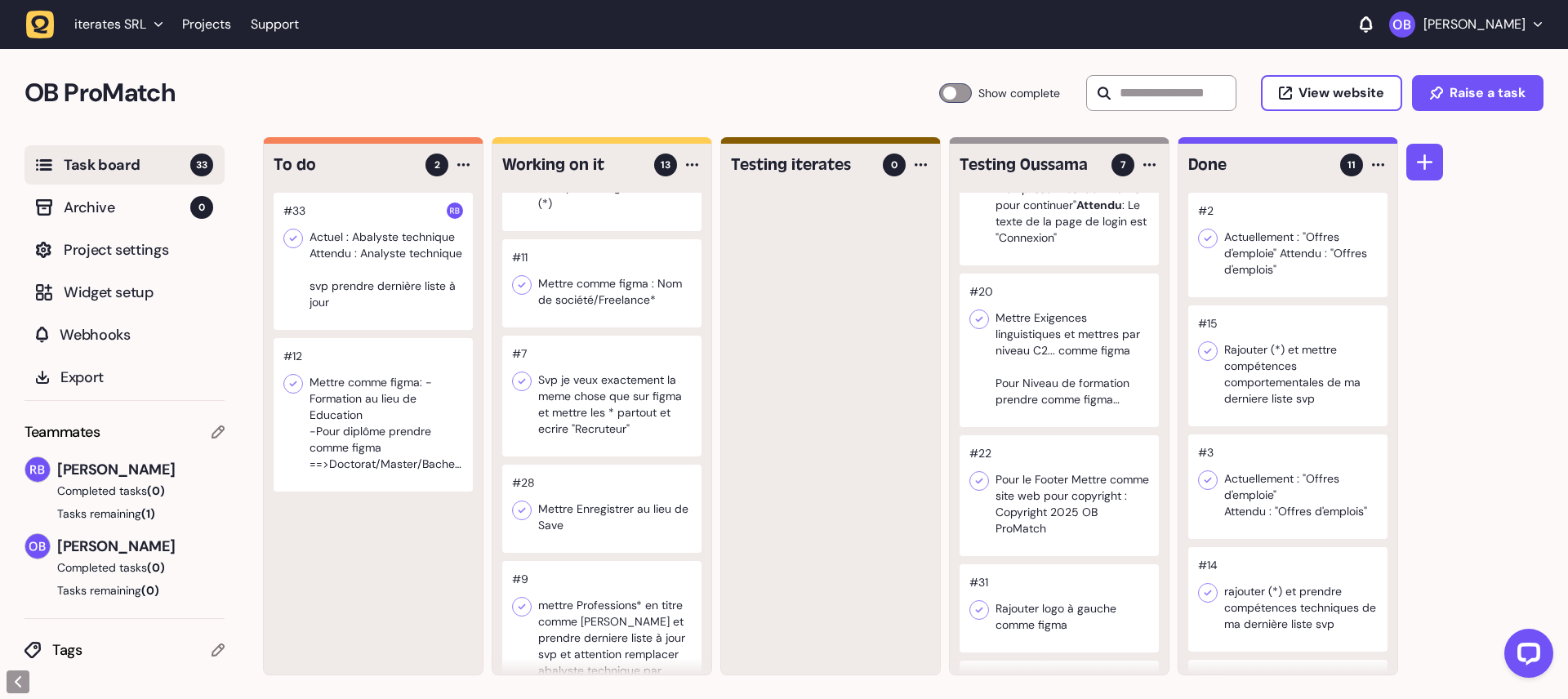 scroll, scrollTop: 77, scrollLeft: 0, axis: vertical 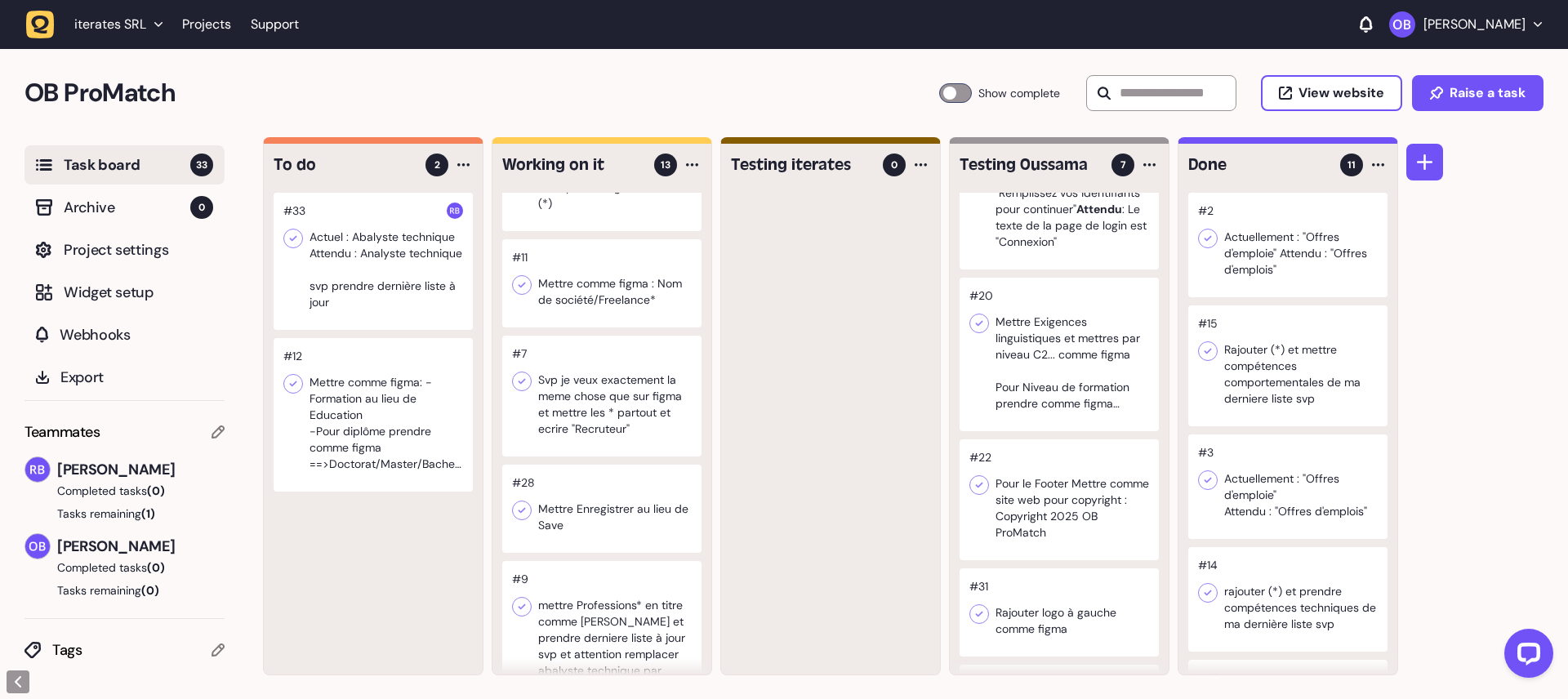 click 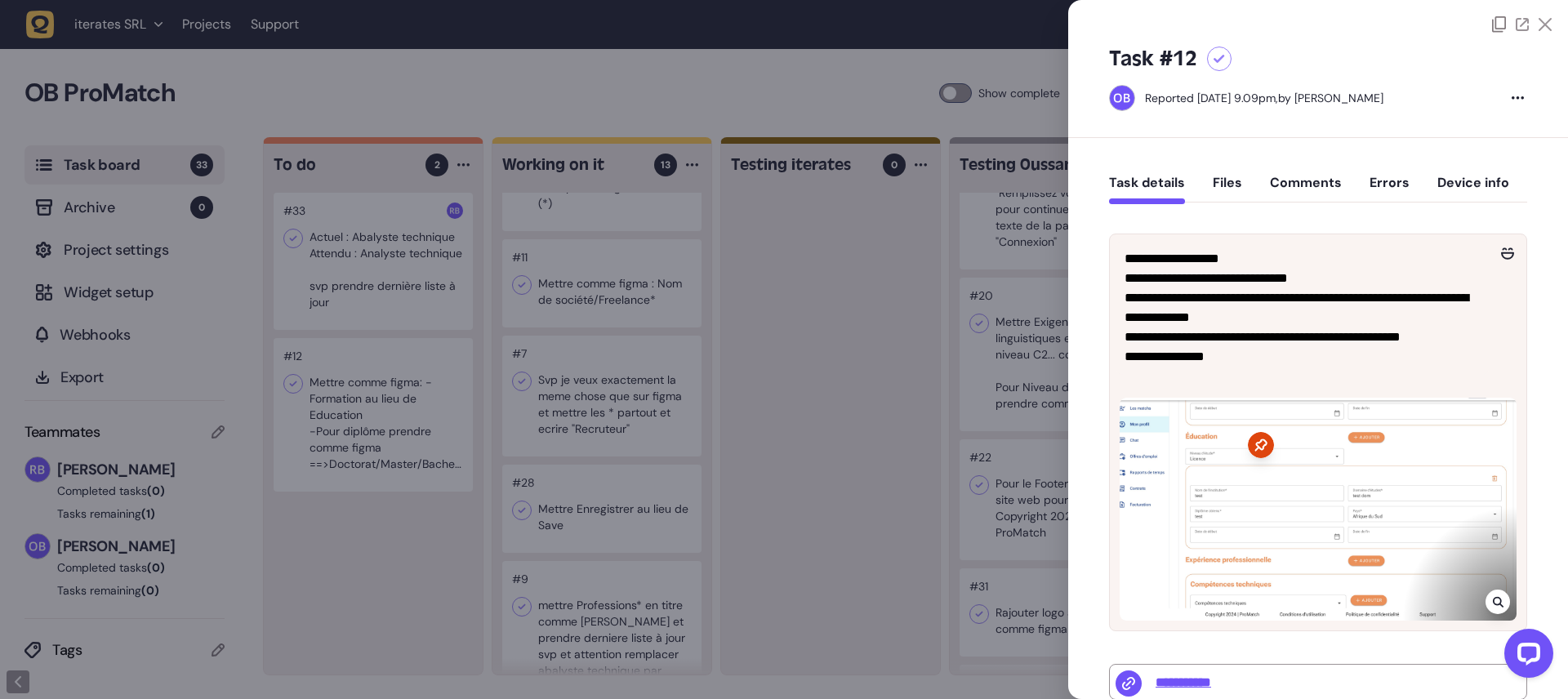 scroll, scrollTop: 398, scrollLeft: 0, axis: vertical 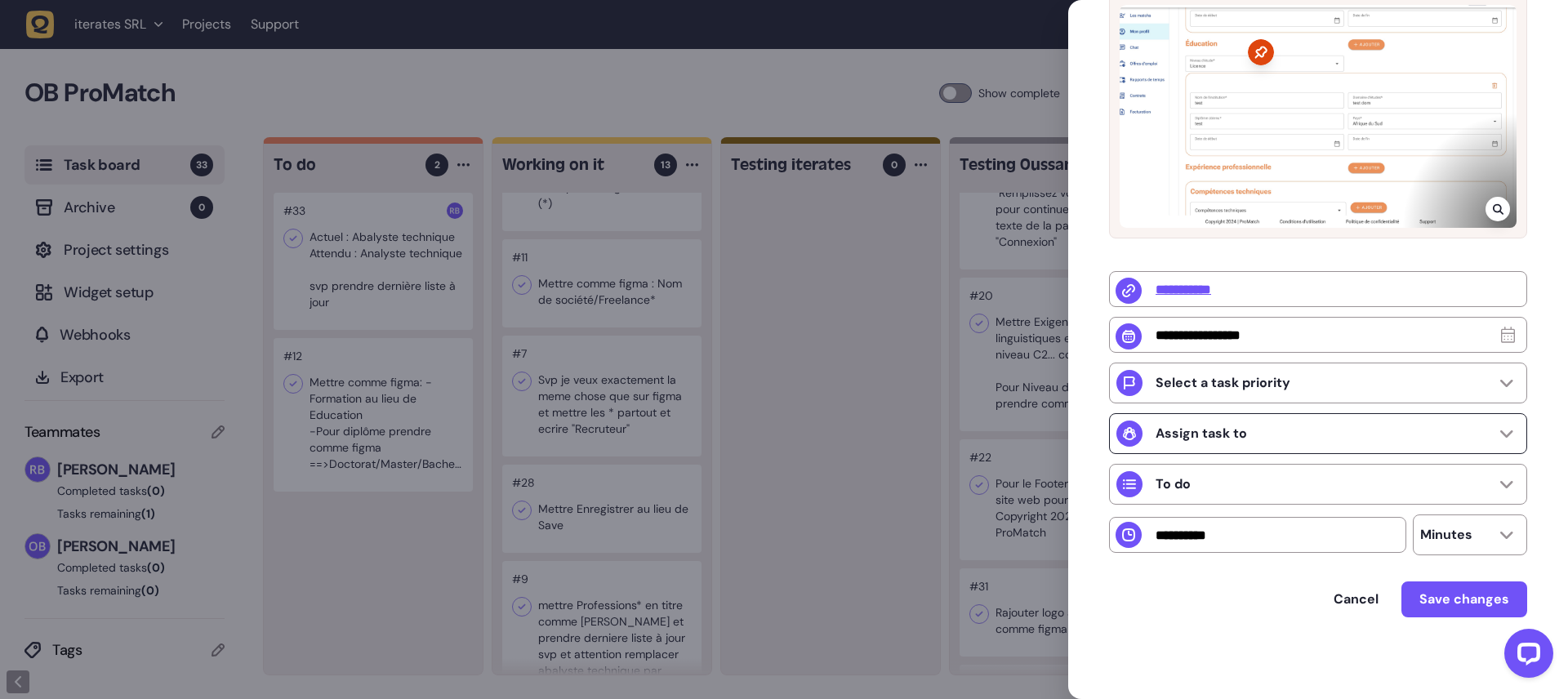 click on "Assign task to" 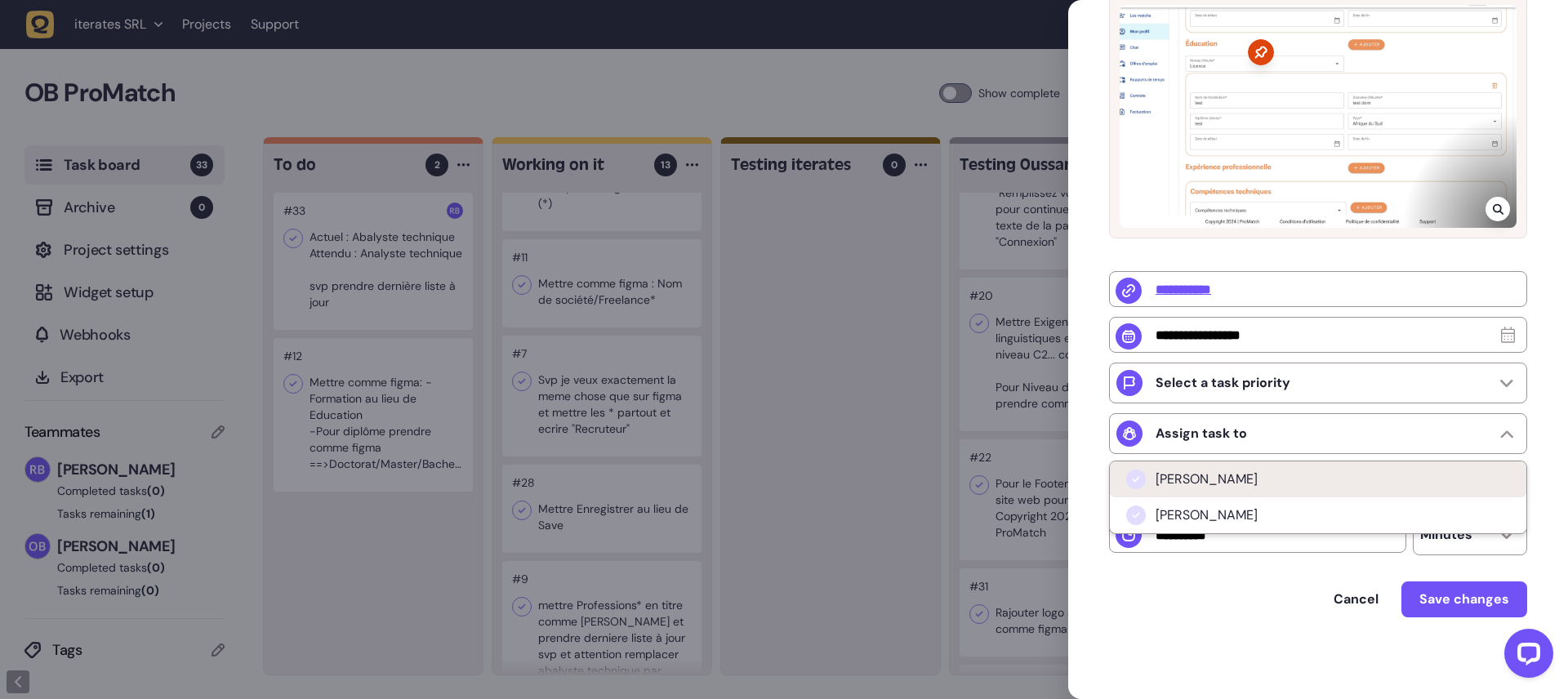 click on "[PERSON_NAME]" 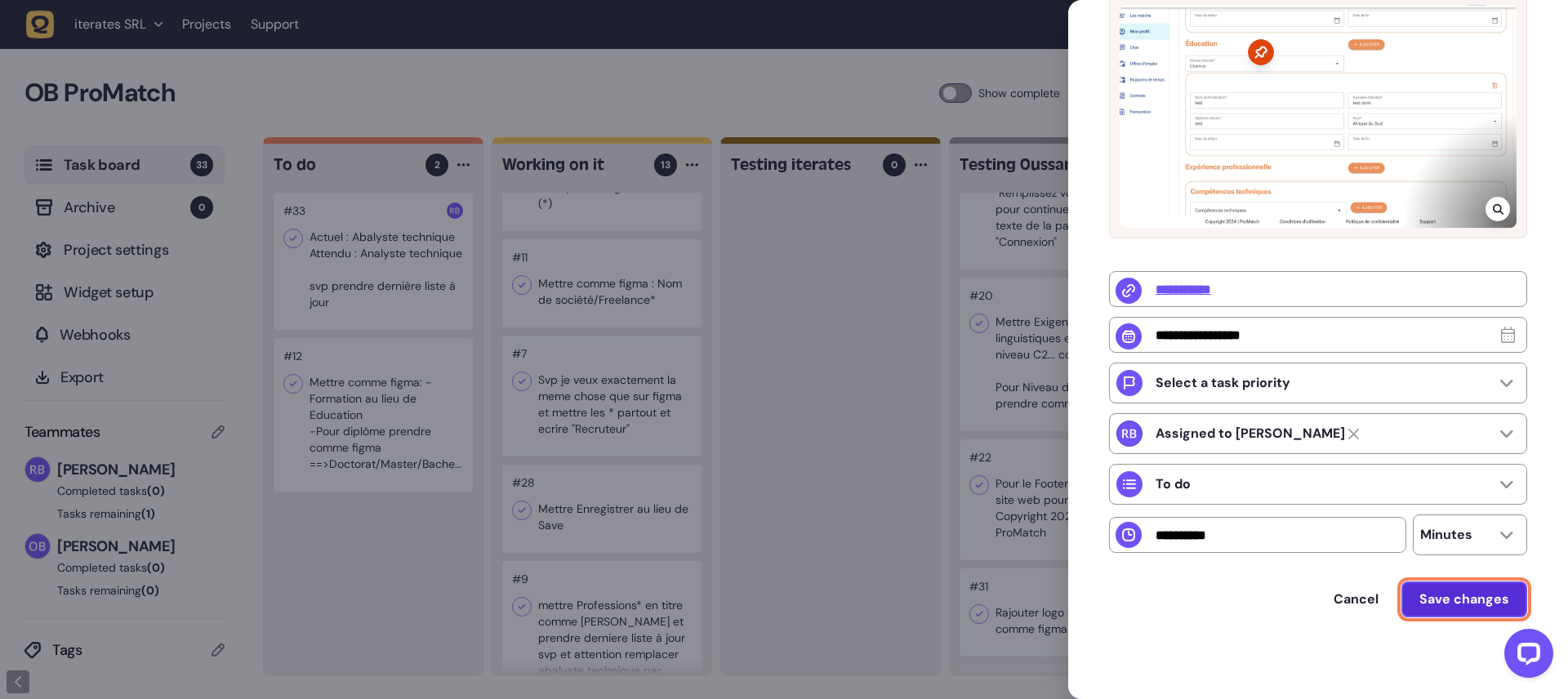 click on "Save changes" 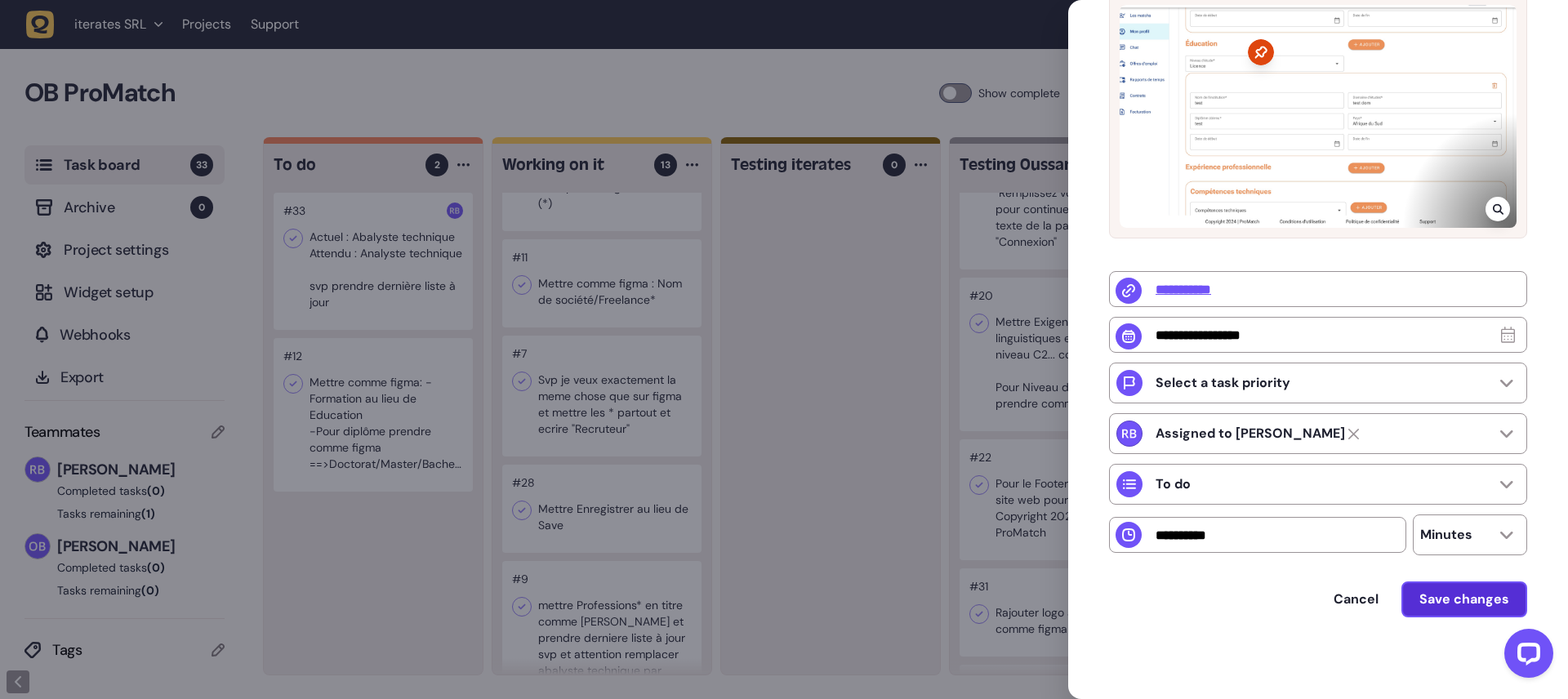 scroll, scrollTop: 0, scrollLeft: 0, axis: both 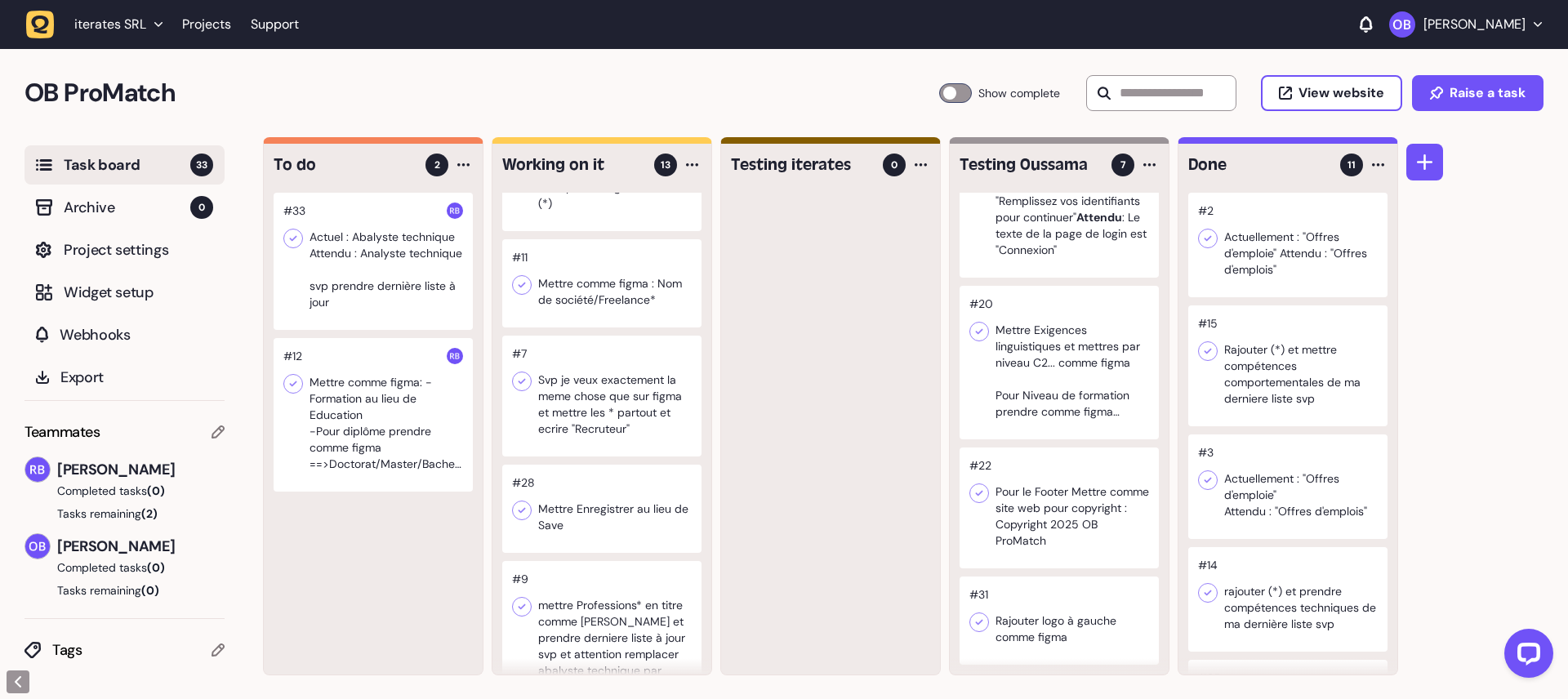 click 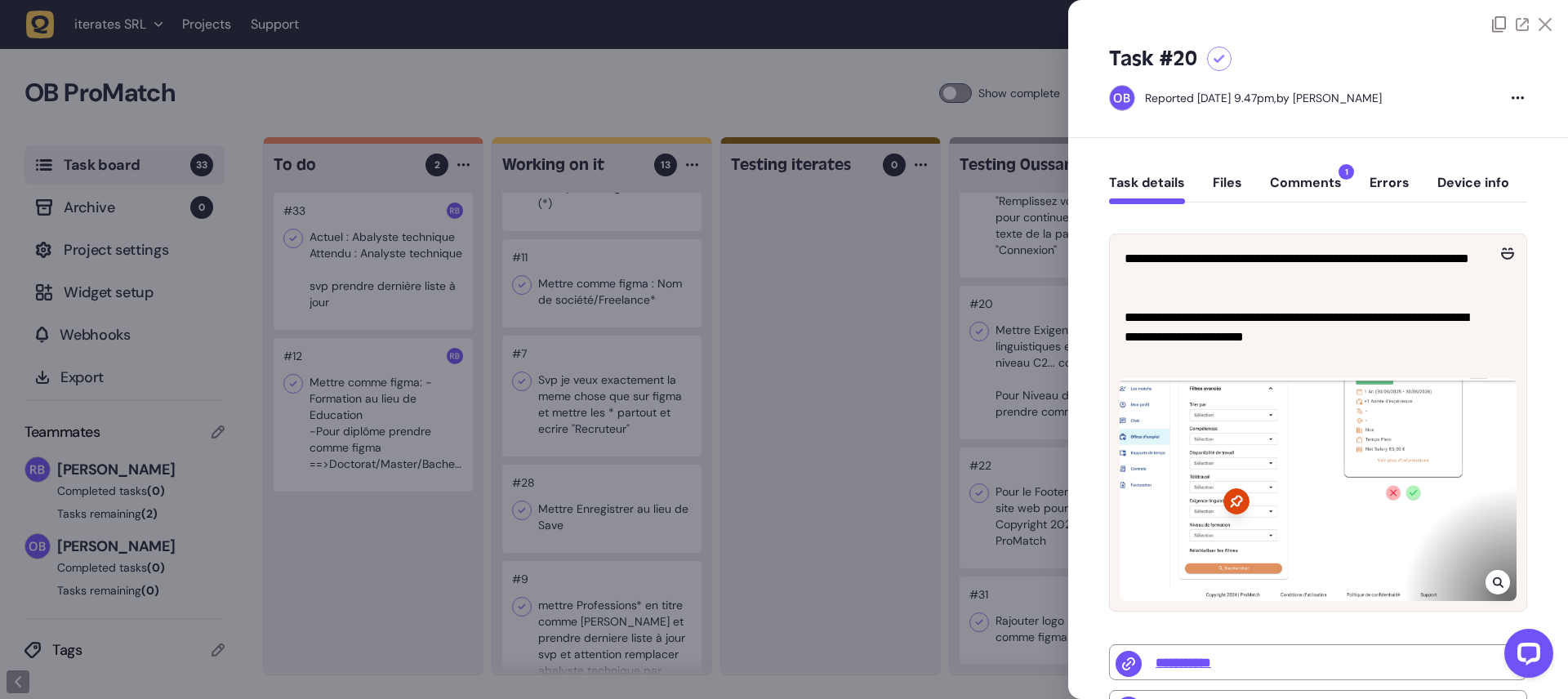 click on "Comments  1" 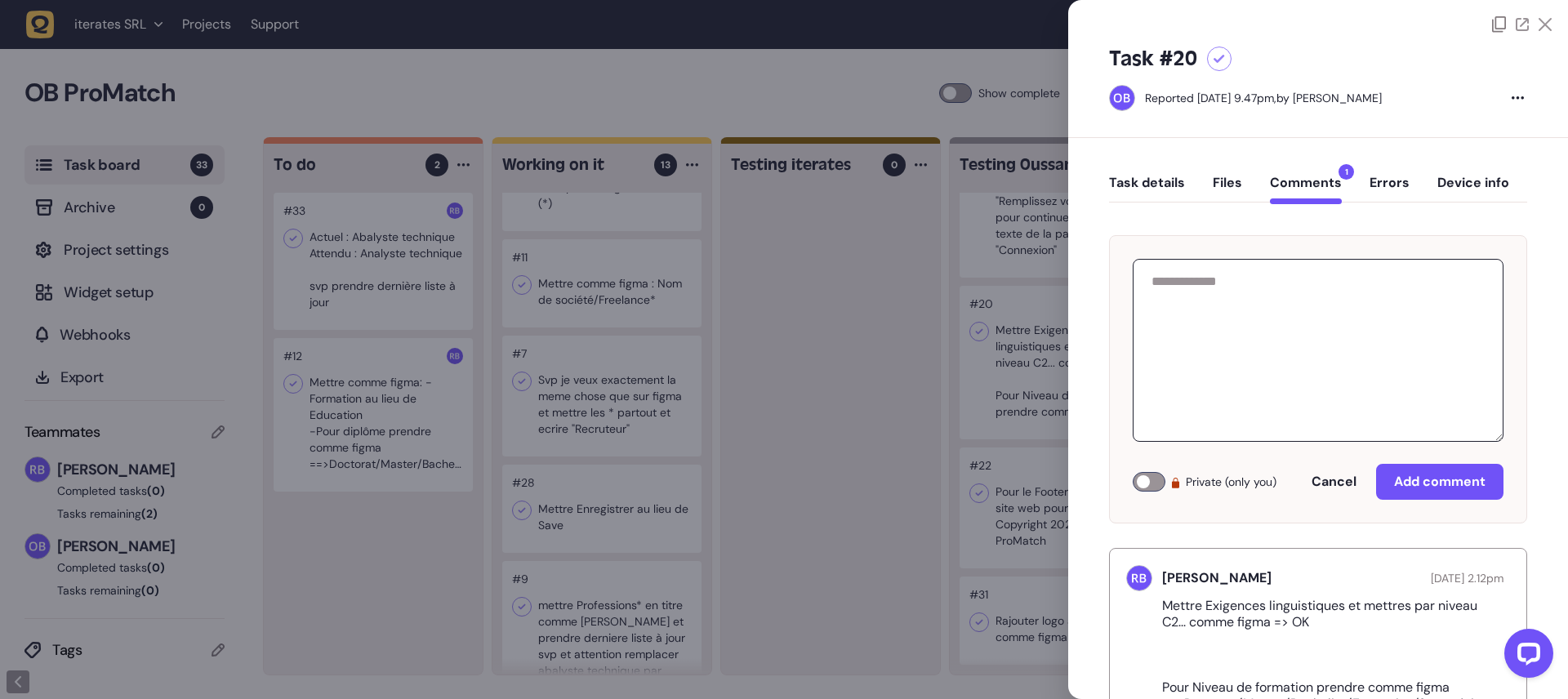 scroll, scrollTop: 104, scrollLeft: 0, axis: vertical 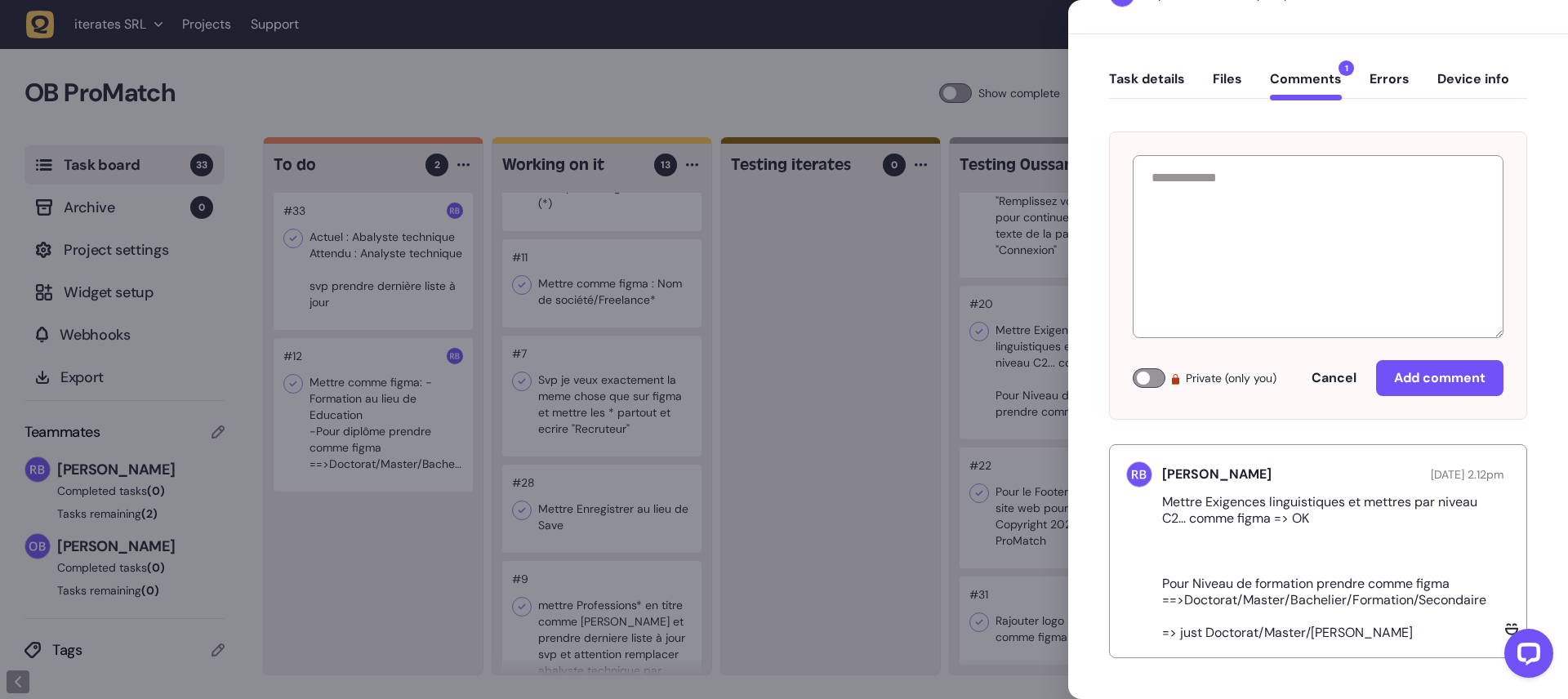 click 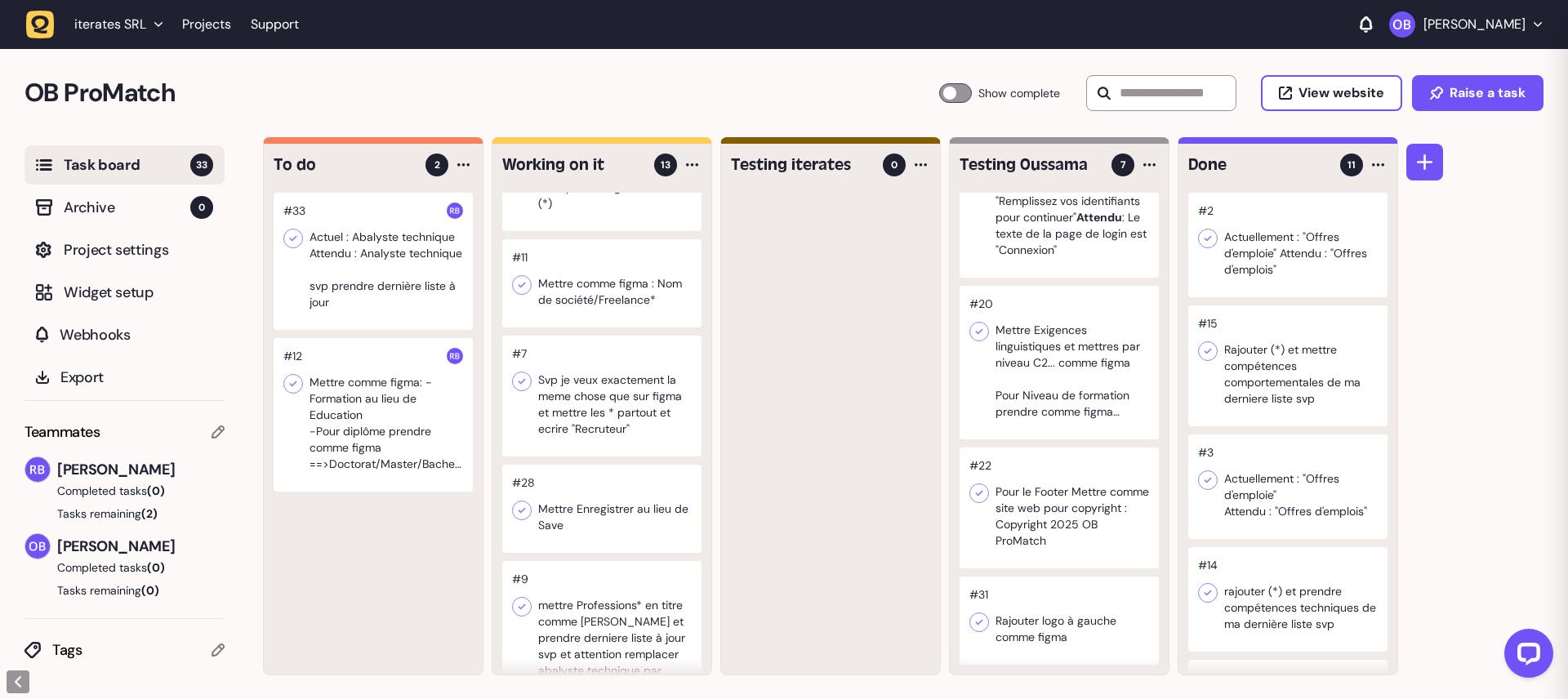 scroll, scrollTop: 0, scrollLeft: 0, axis: both 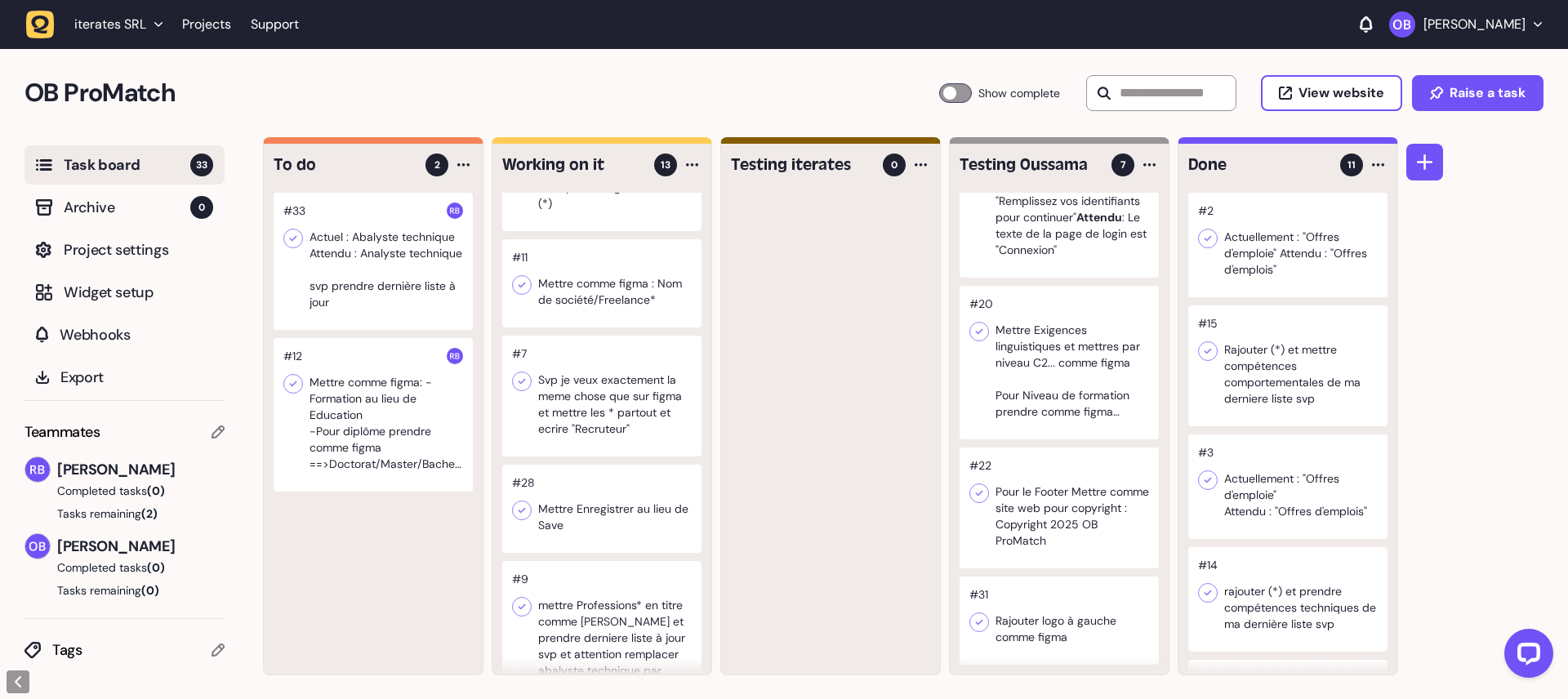 type 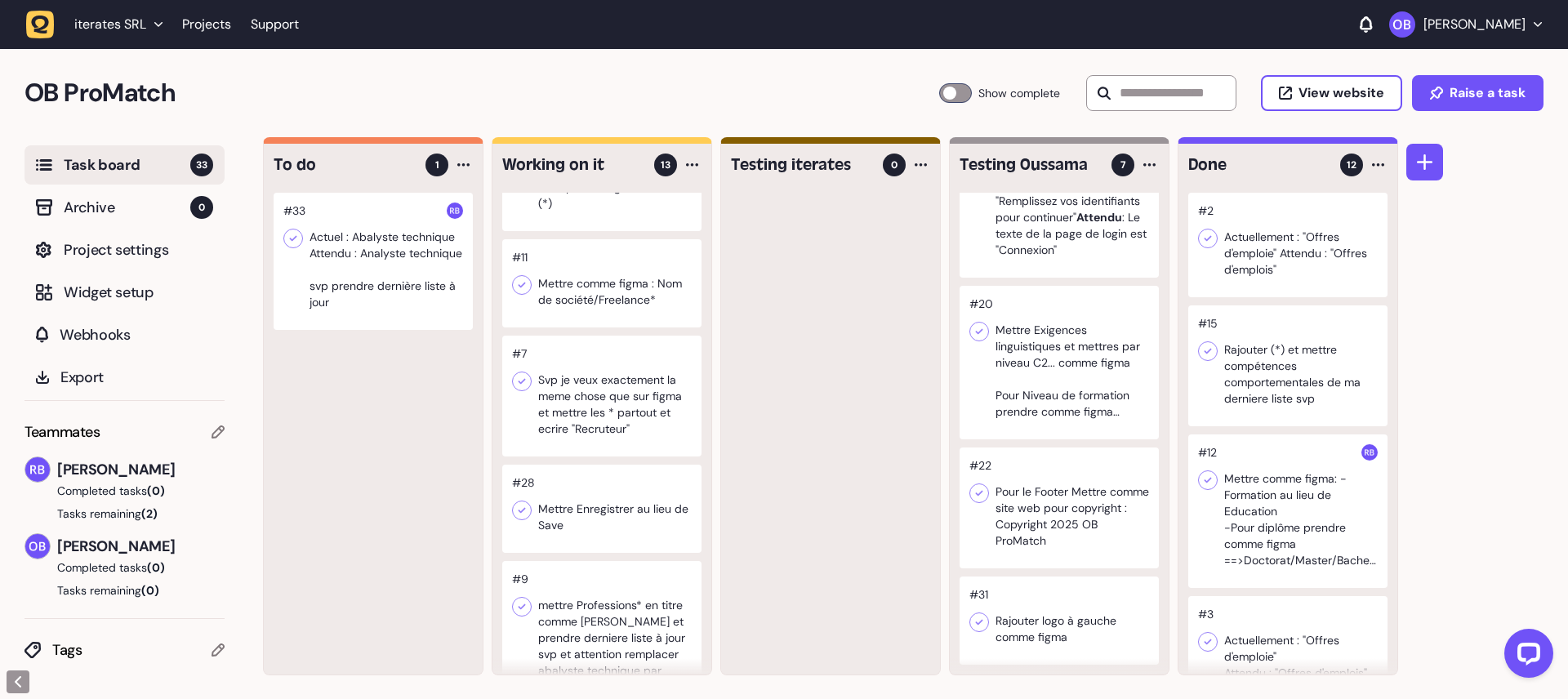 click 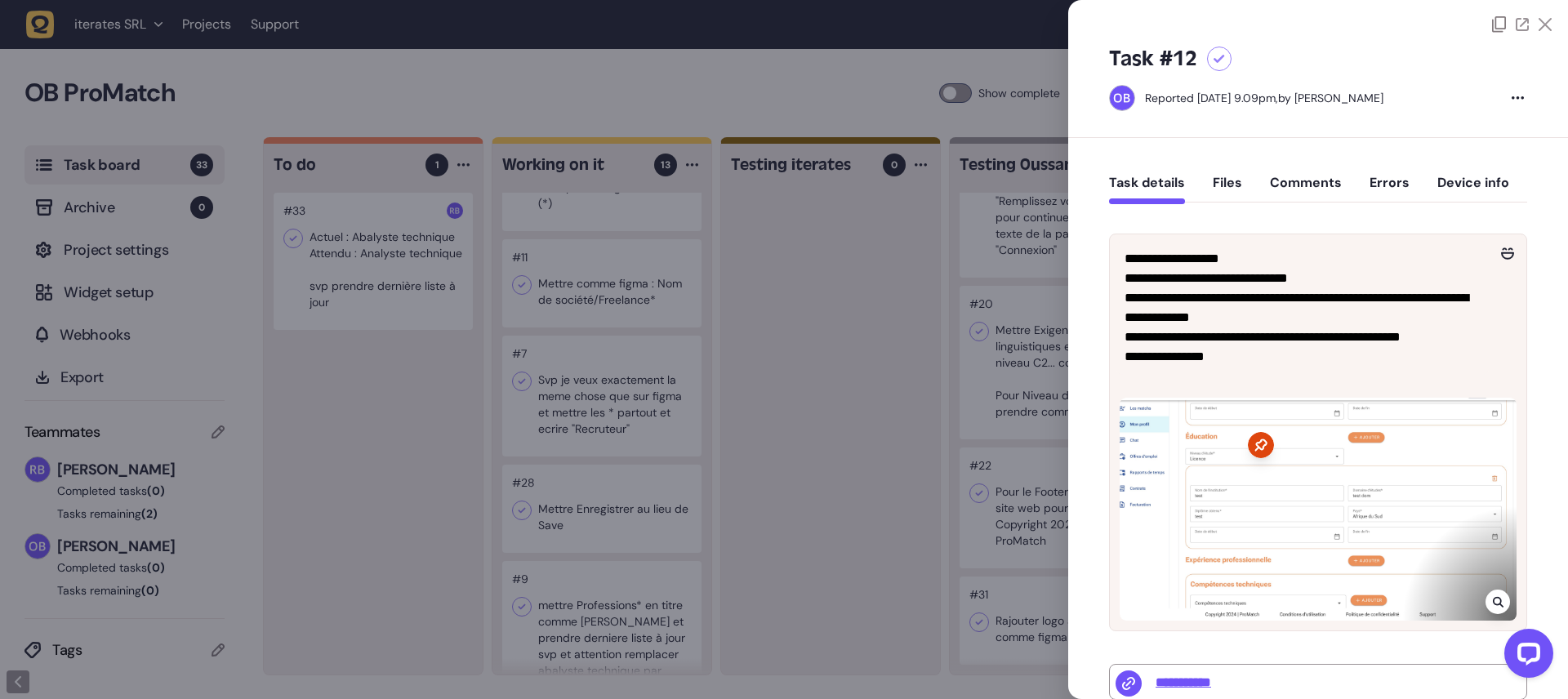click 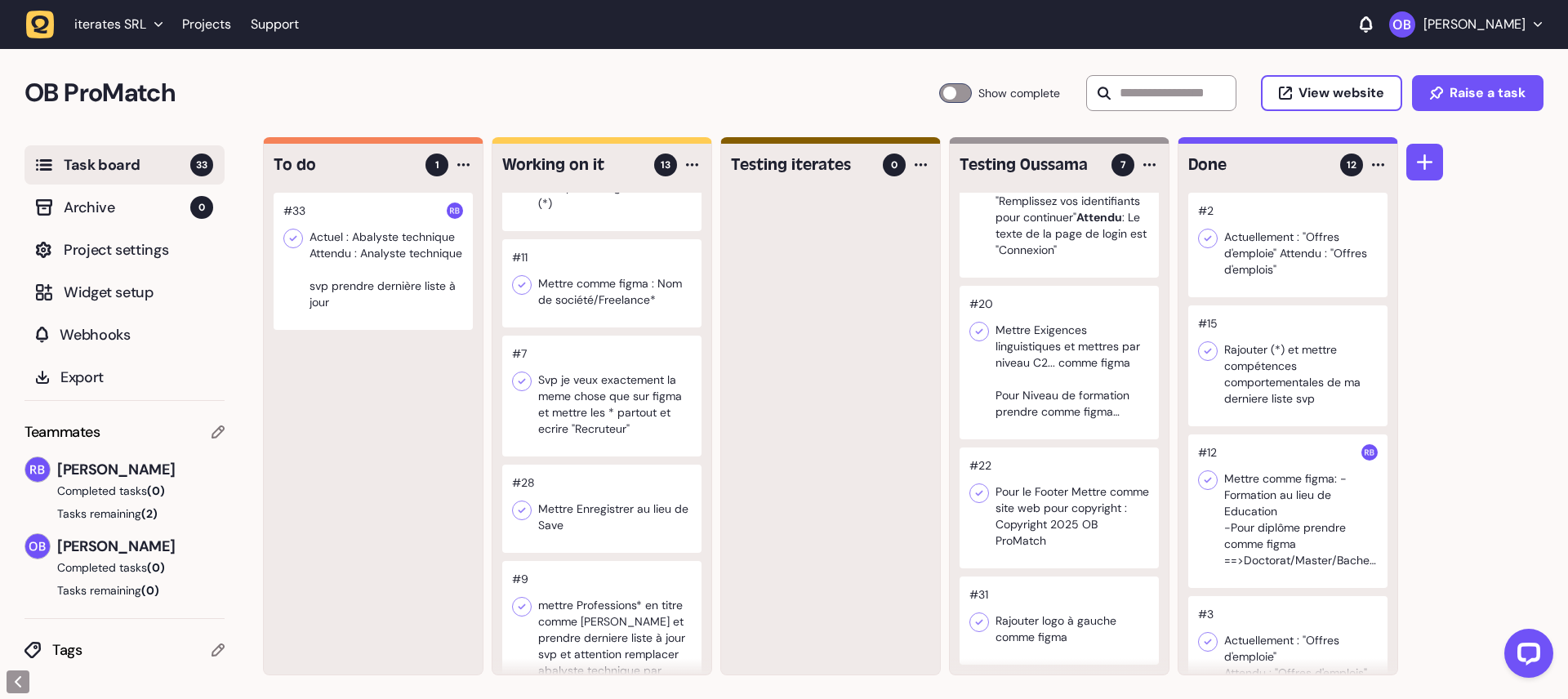 click 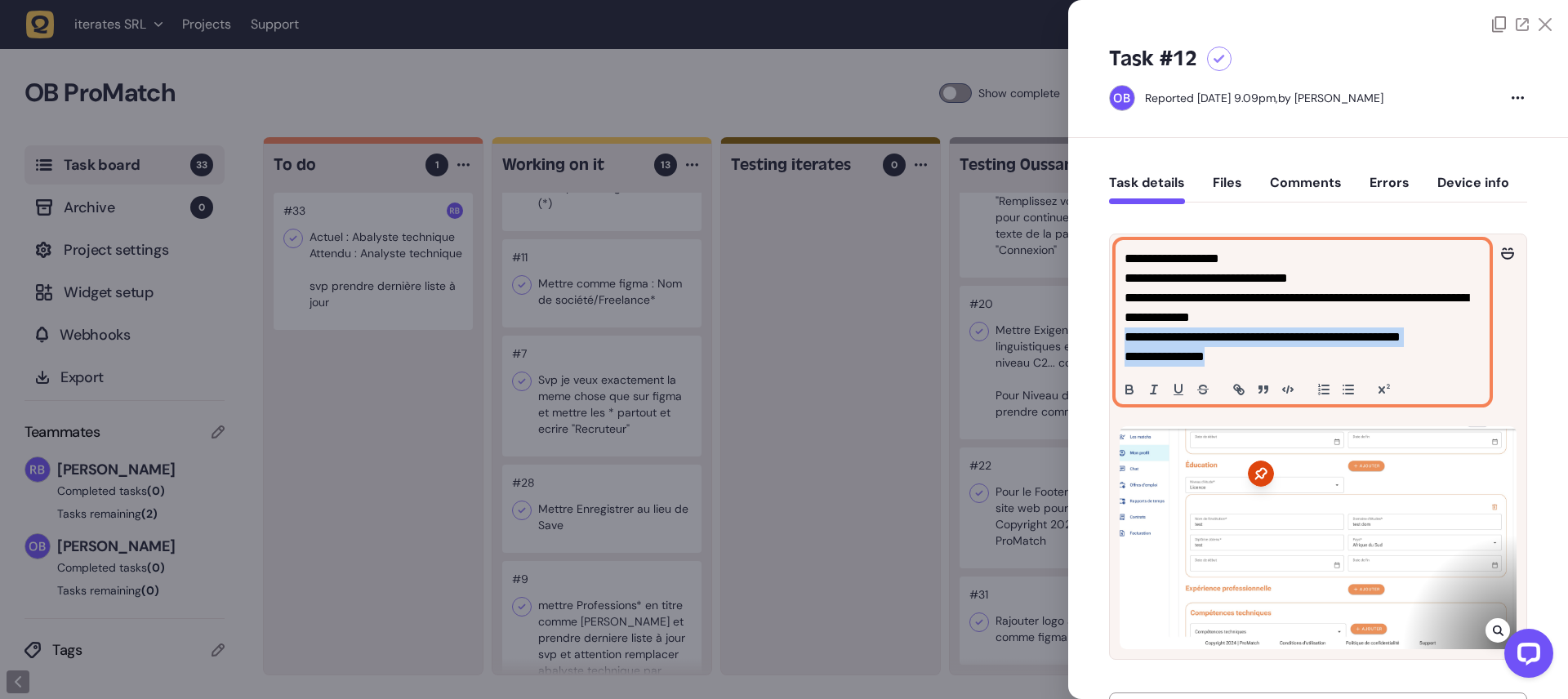 drag, startPoint x: 1236, startPoint y: 359, endPoint x: 1125, endPoint y: 337, distance: 113.15918 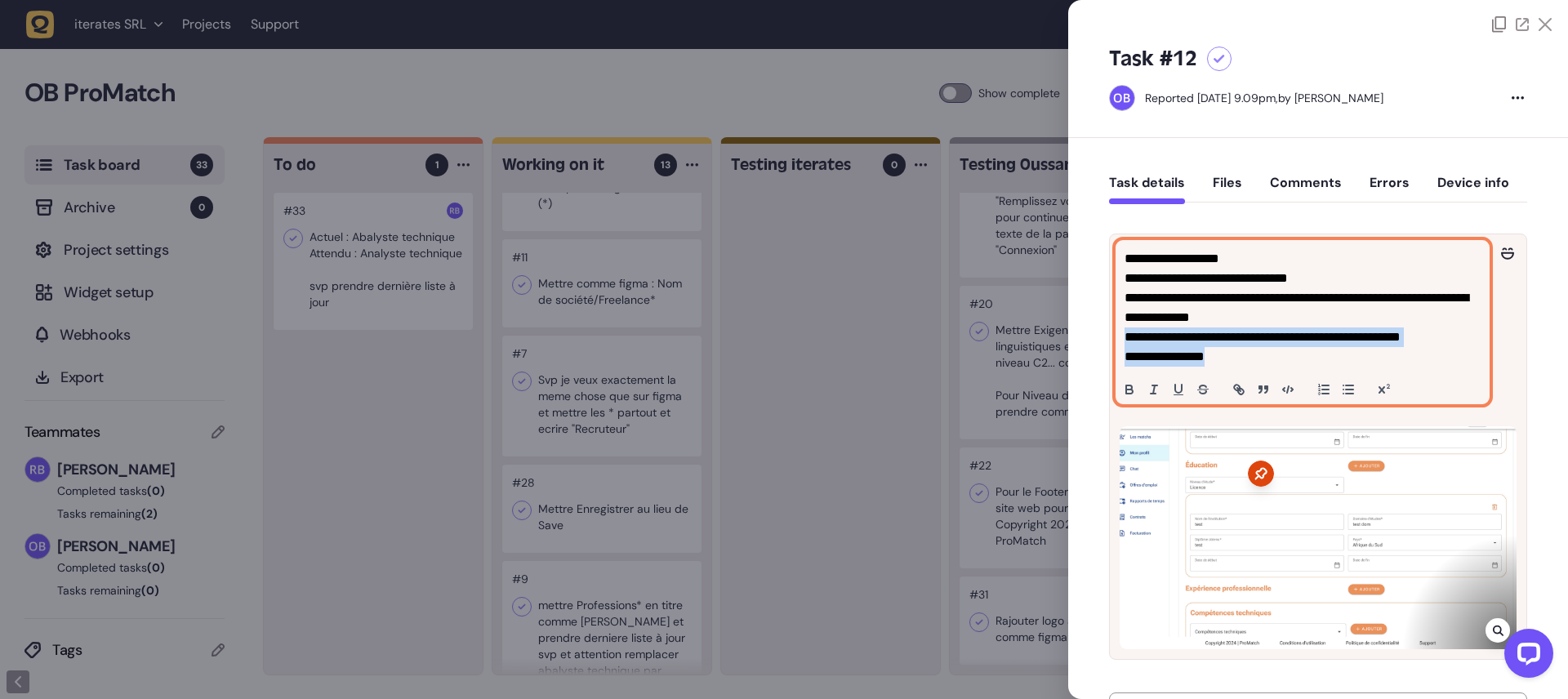 click on "**********" 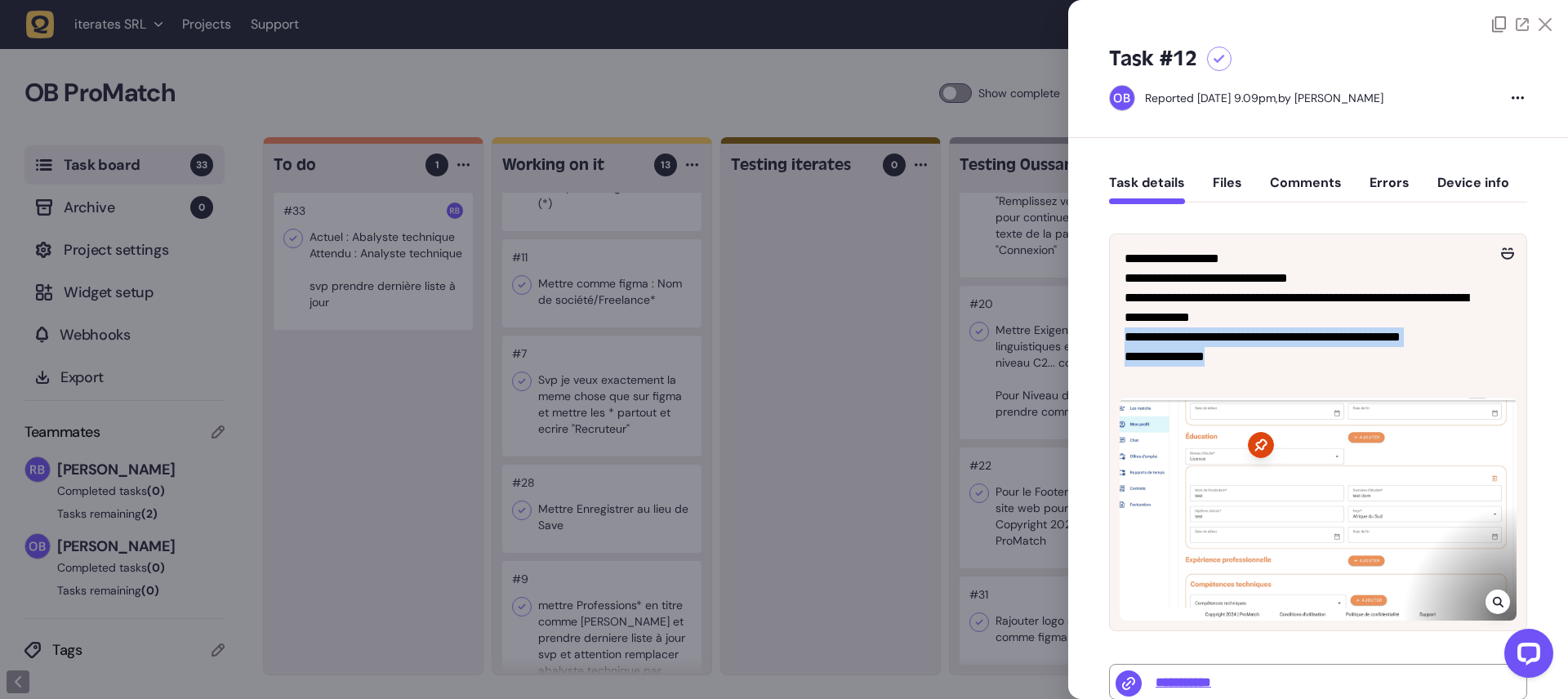 click 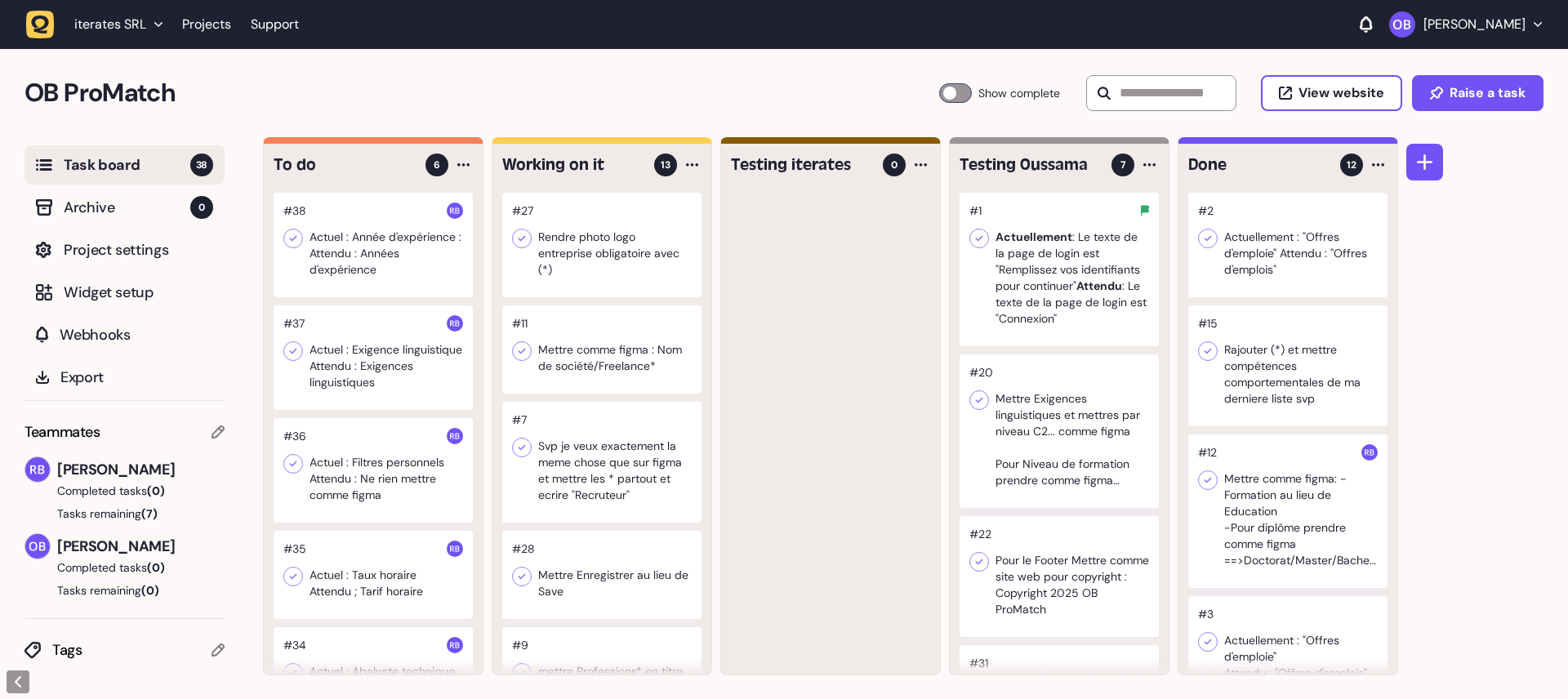 scroll, scrollTop: 0, scrollLeft: 0, axis: both 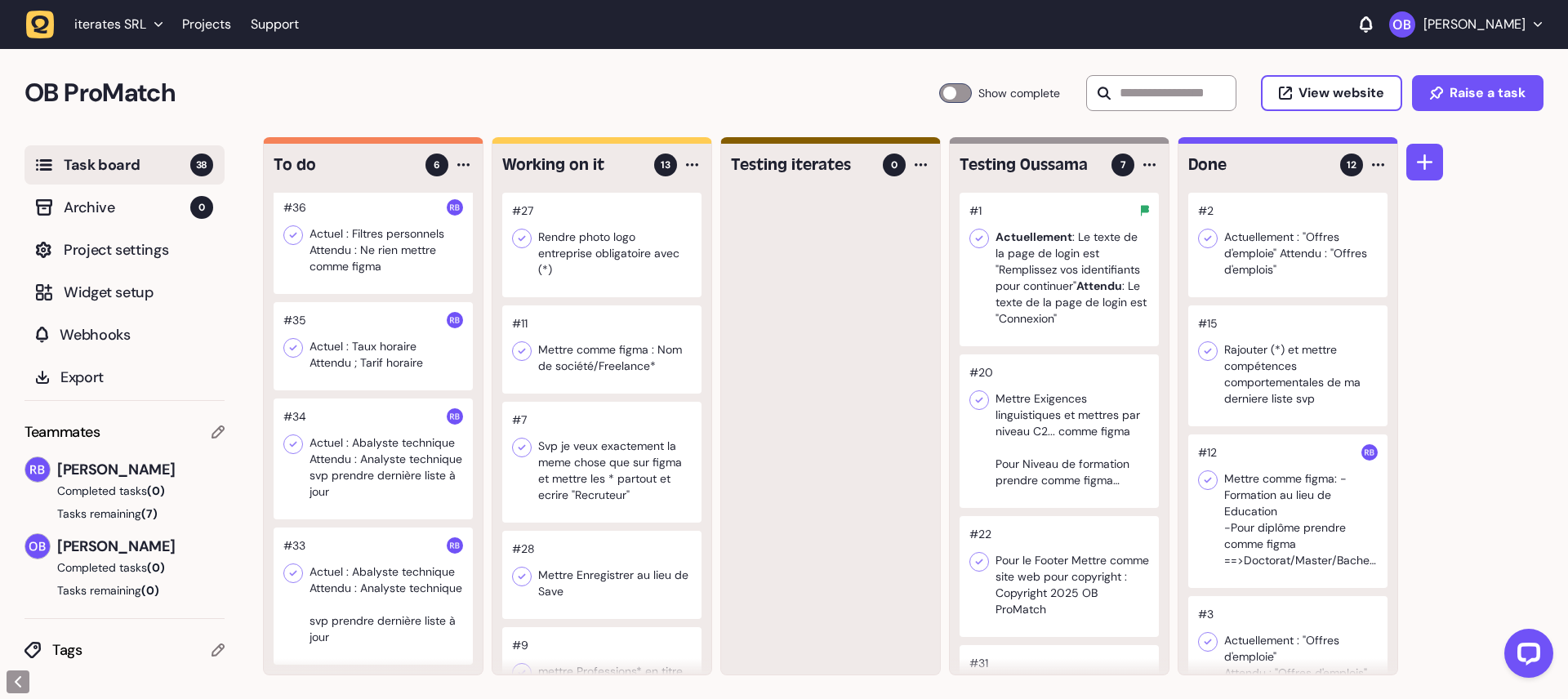 click 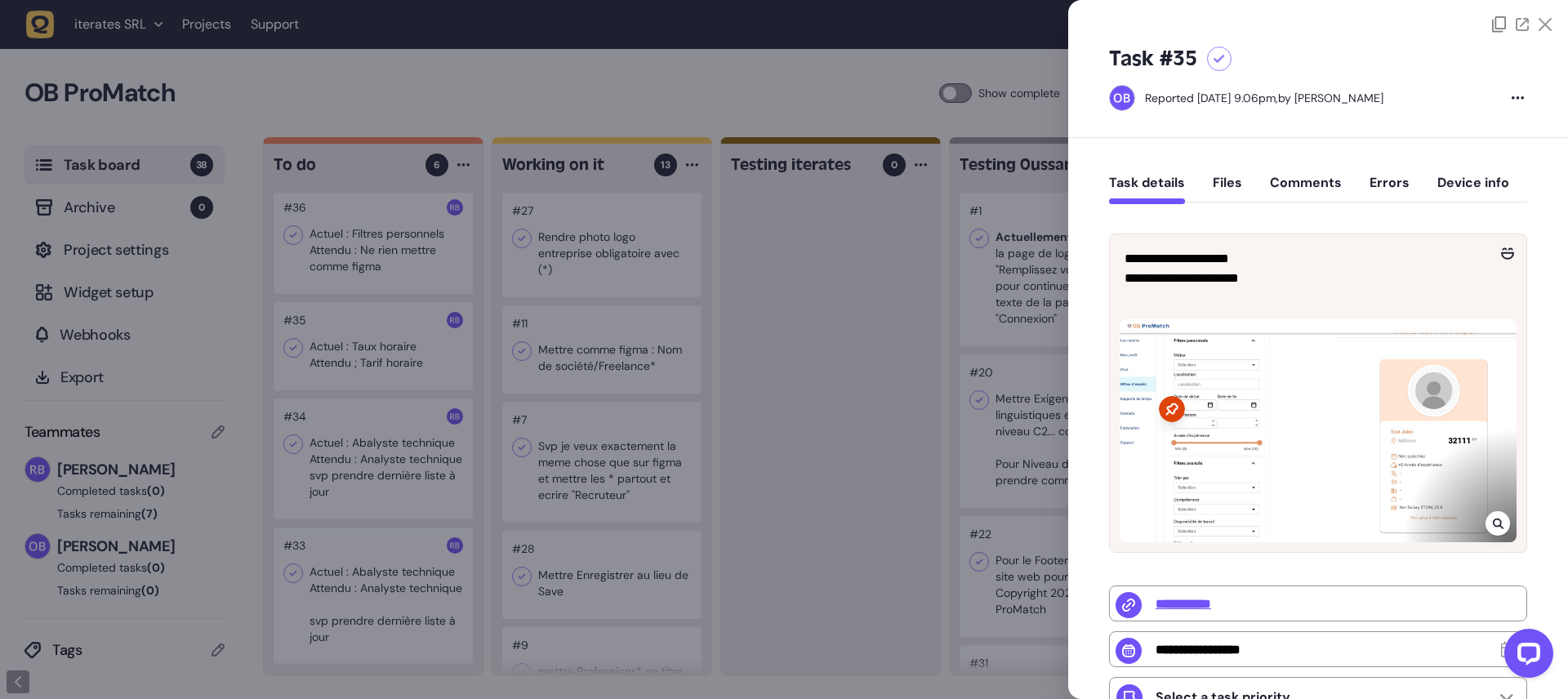 click 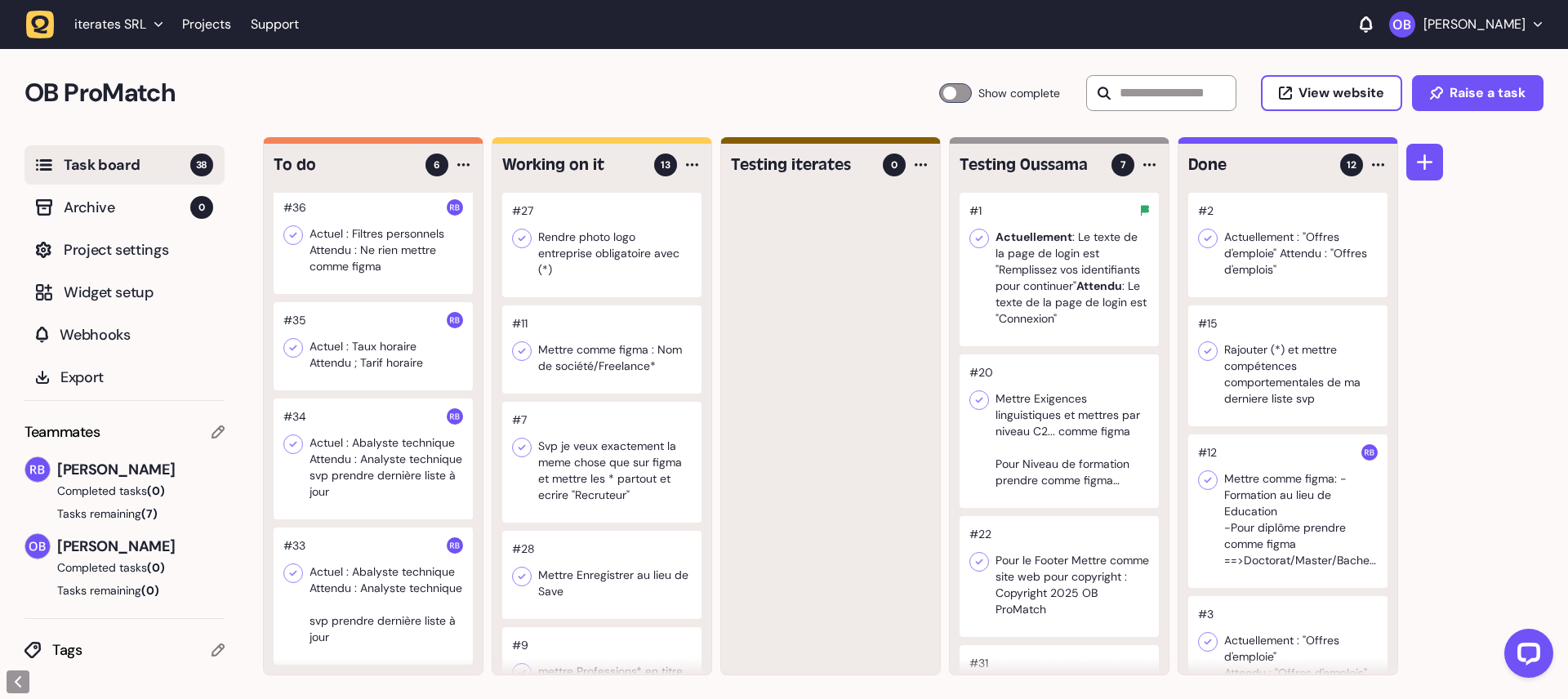 scroll, scrollTop: 1, scrollLeft: 0, axis: vertical 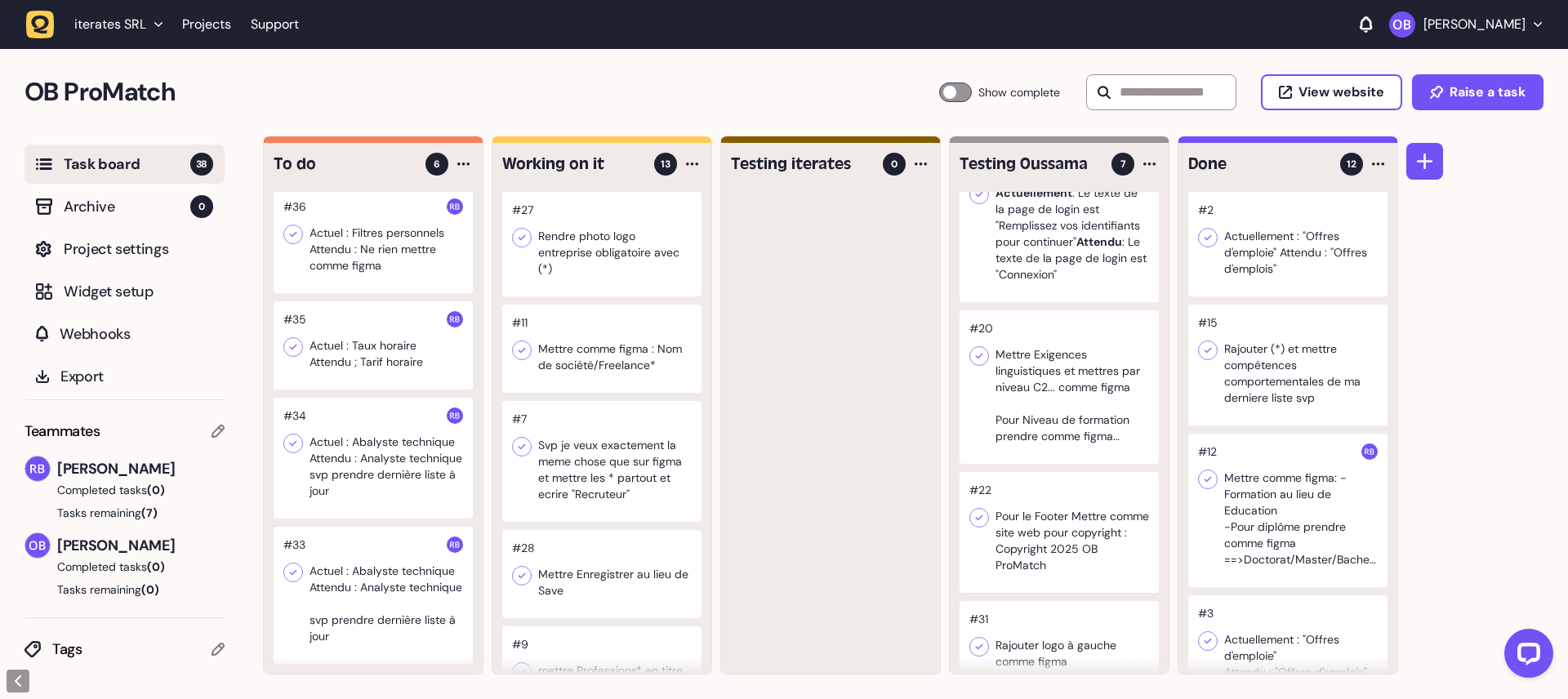 click 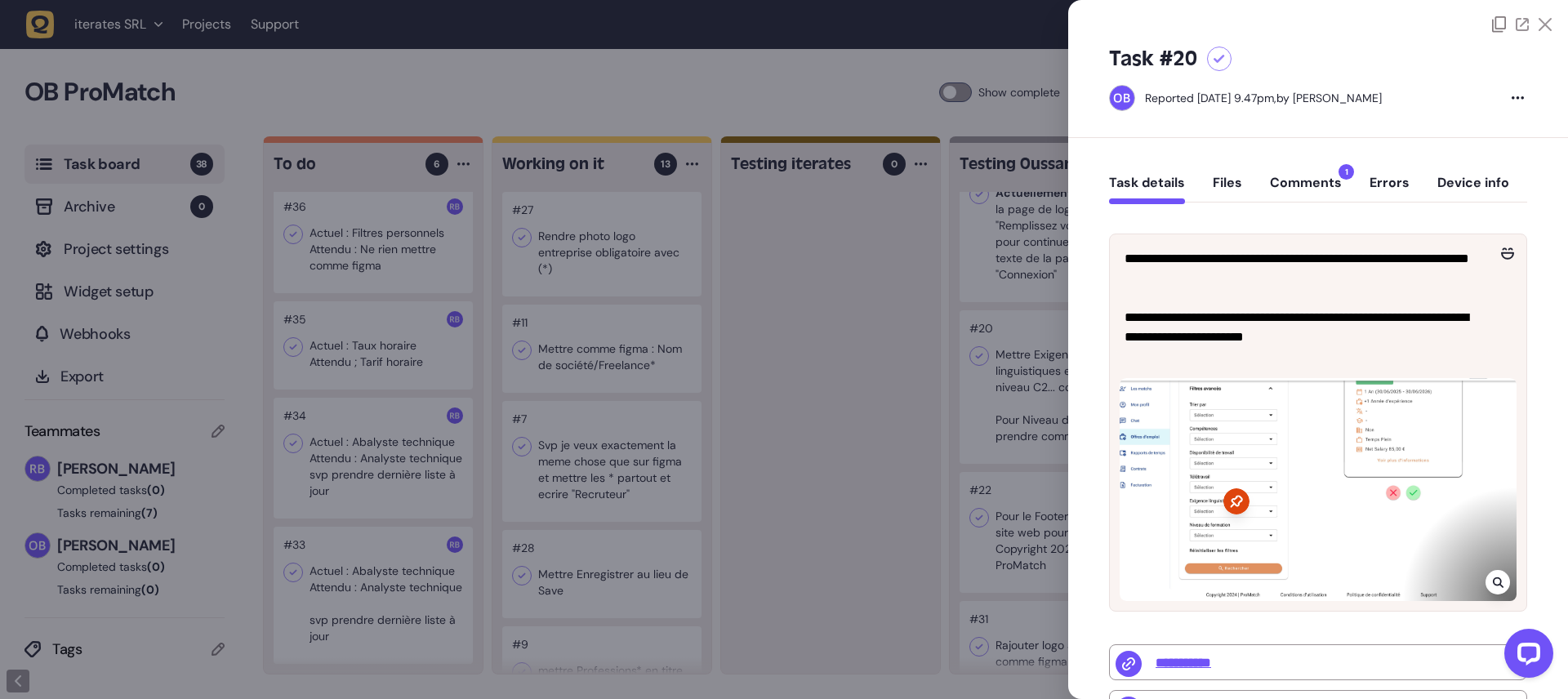 click 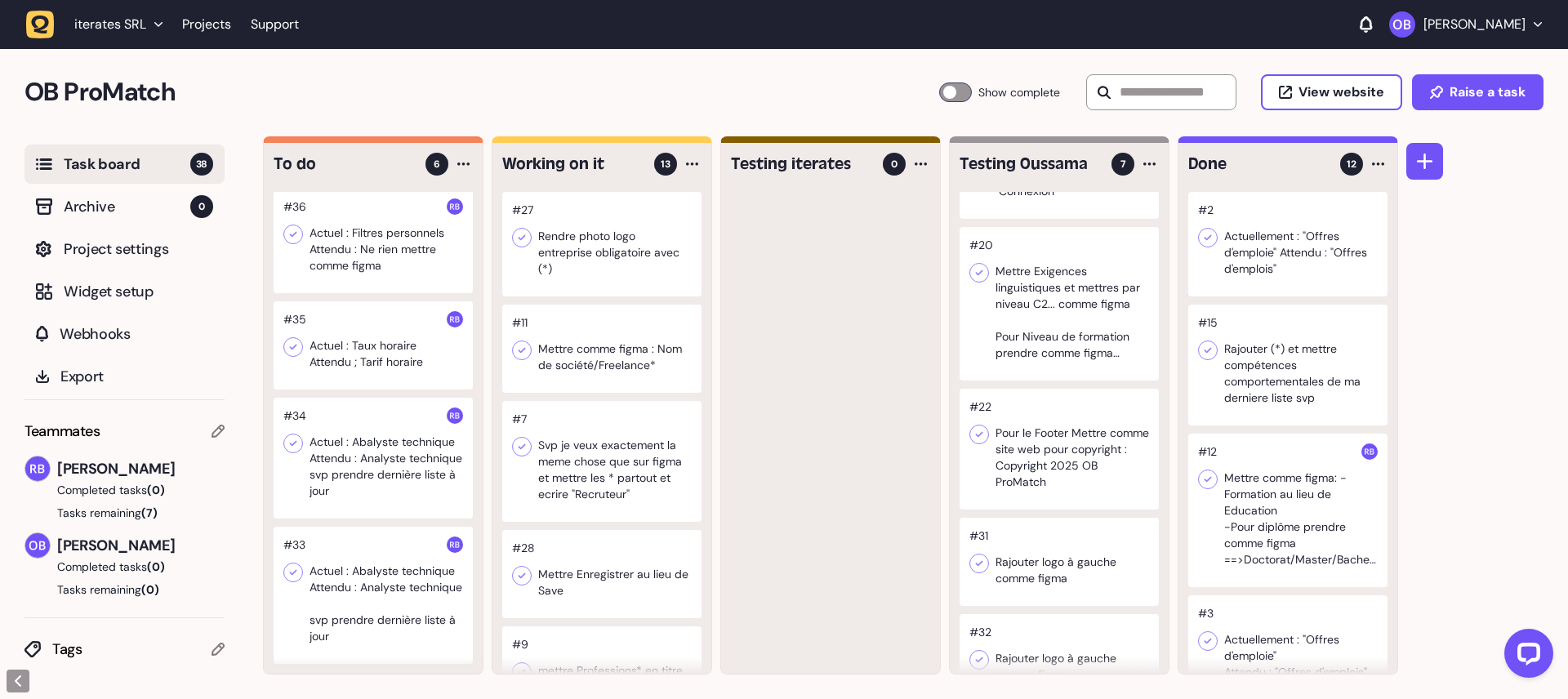 scroll, scrollTop: 162, scrollLeft: 0, axis: vertical 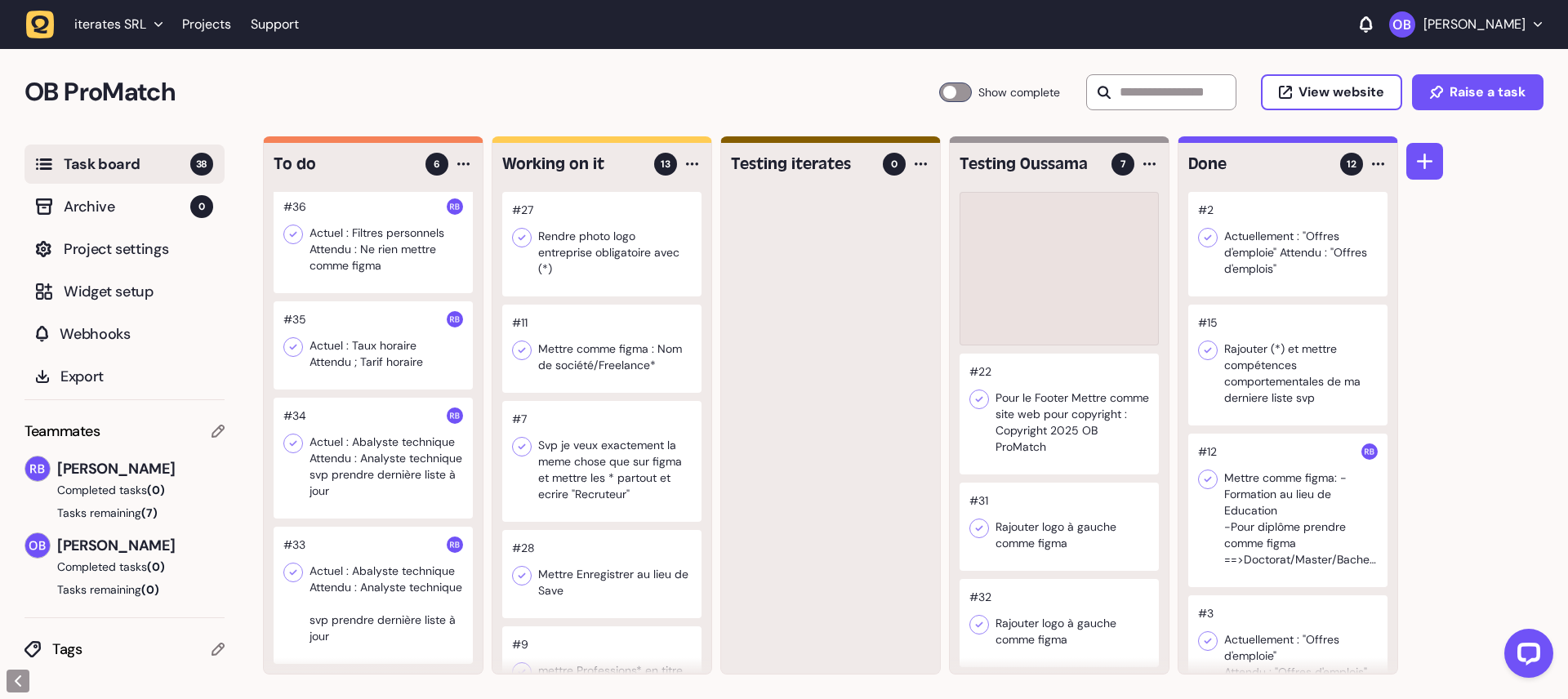 type 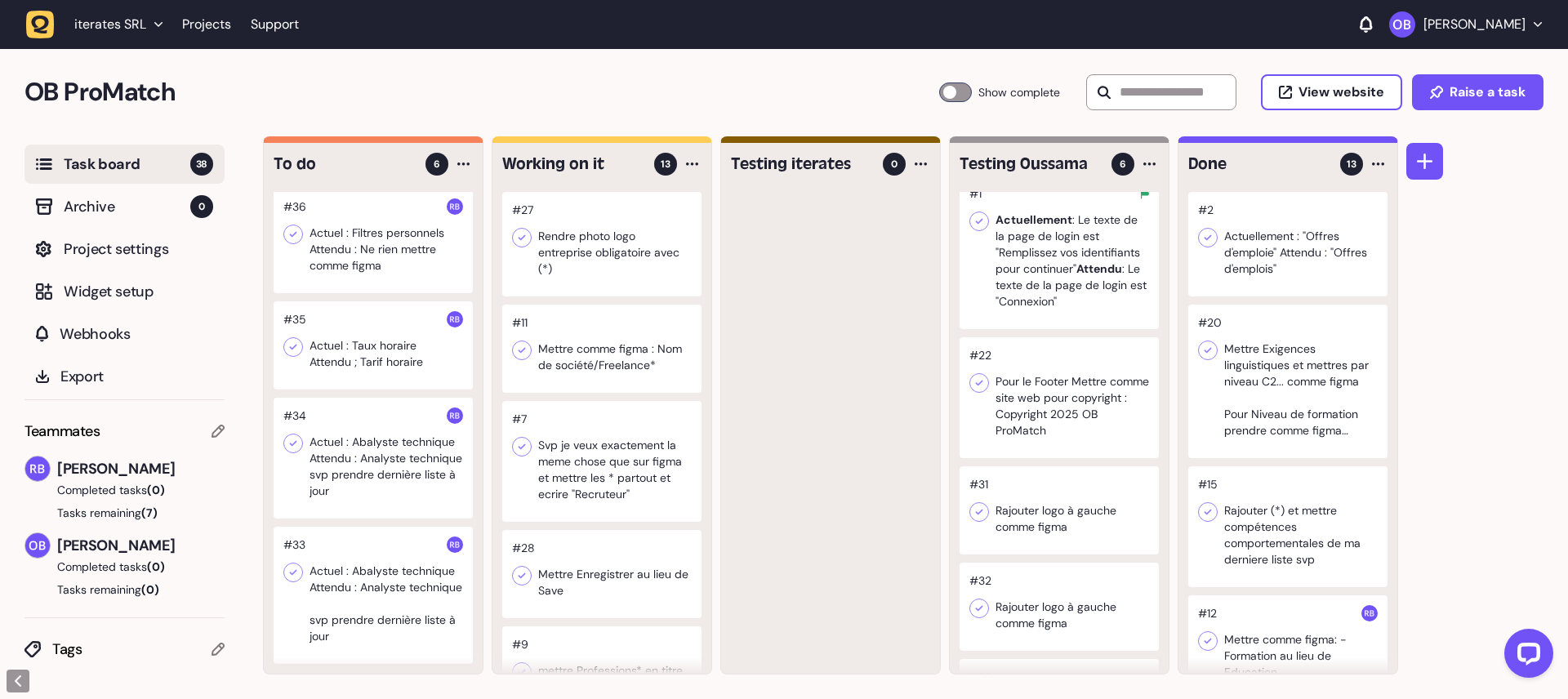 scroll, scrollTop: 0, scrollLeft: 0, axis: both 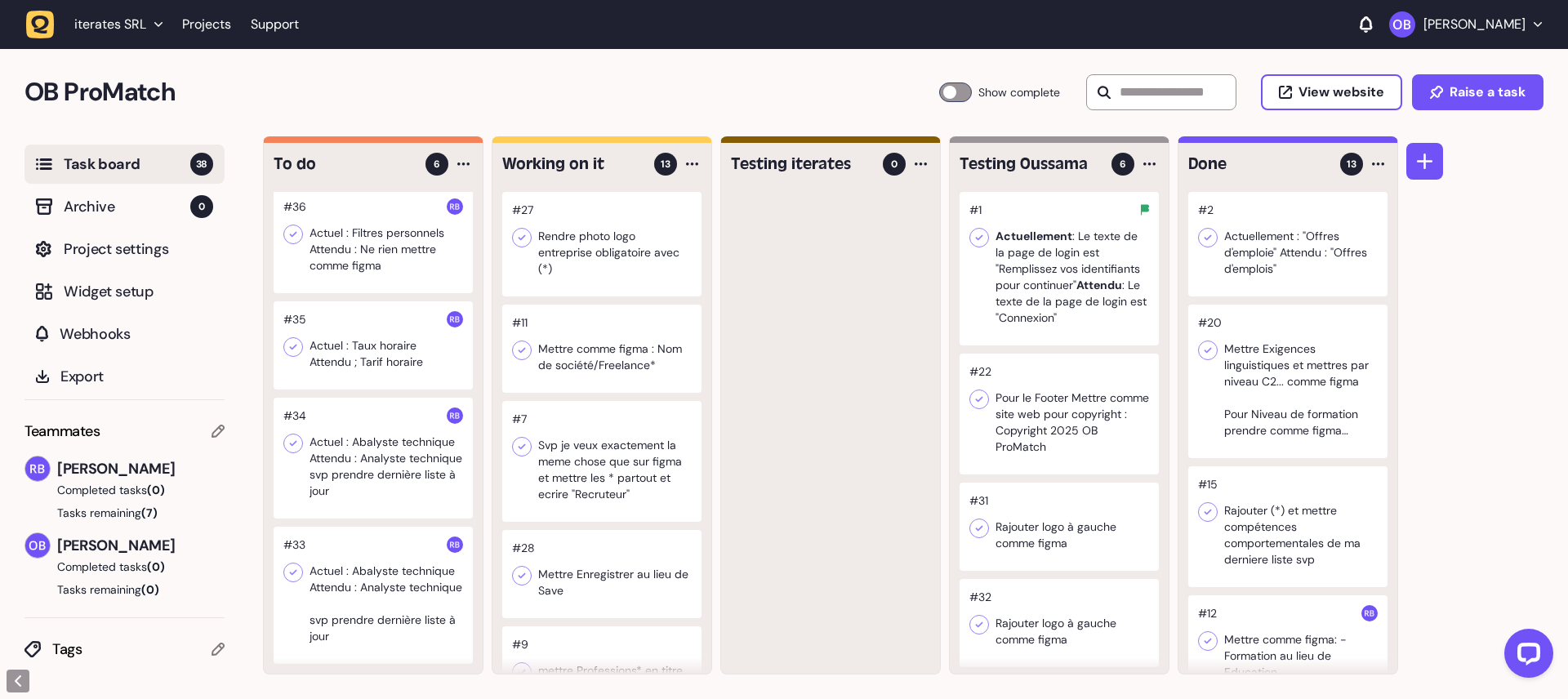 click 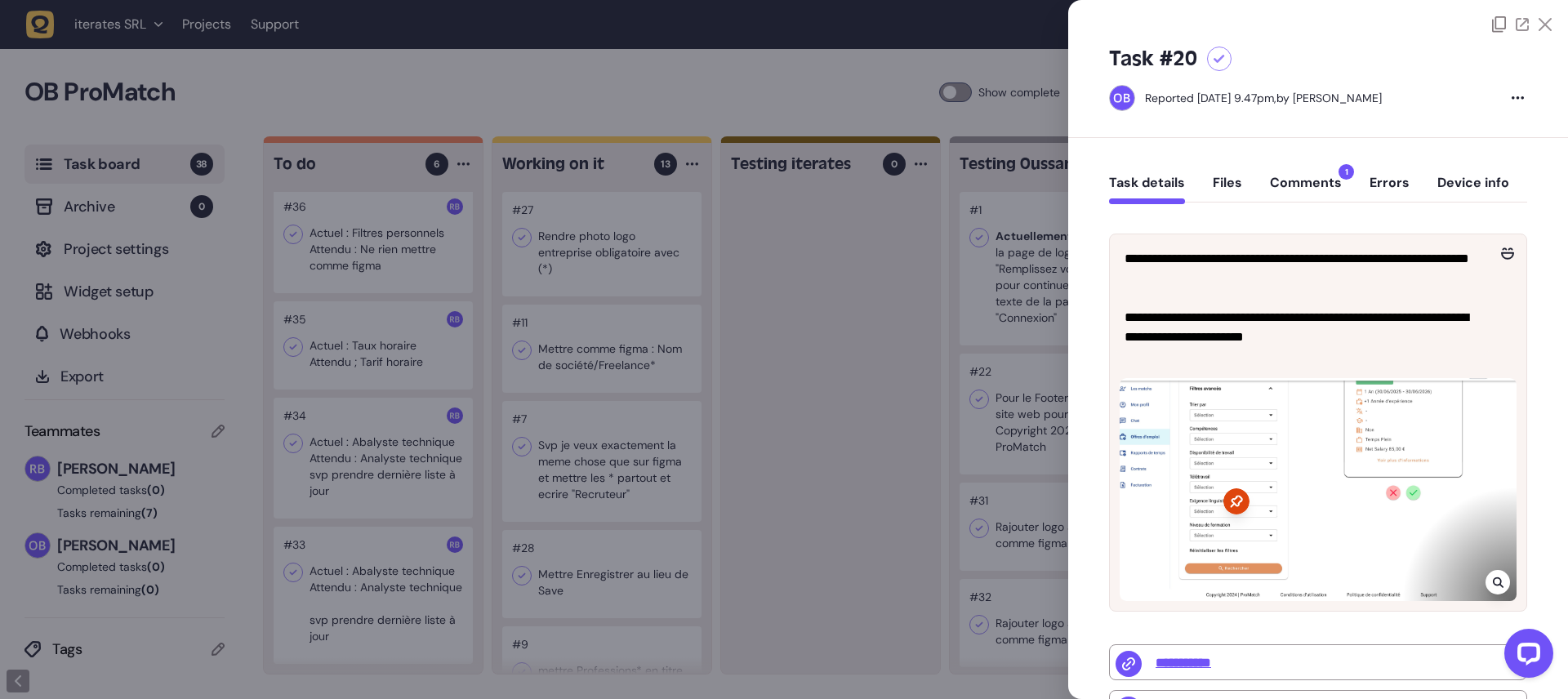 click 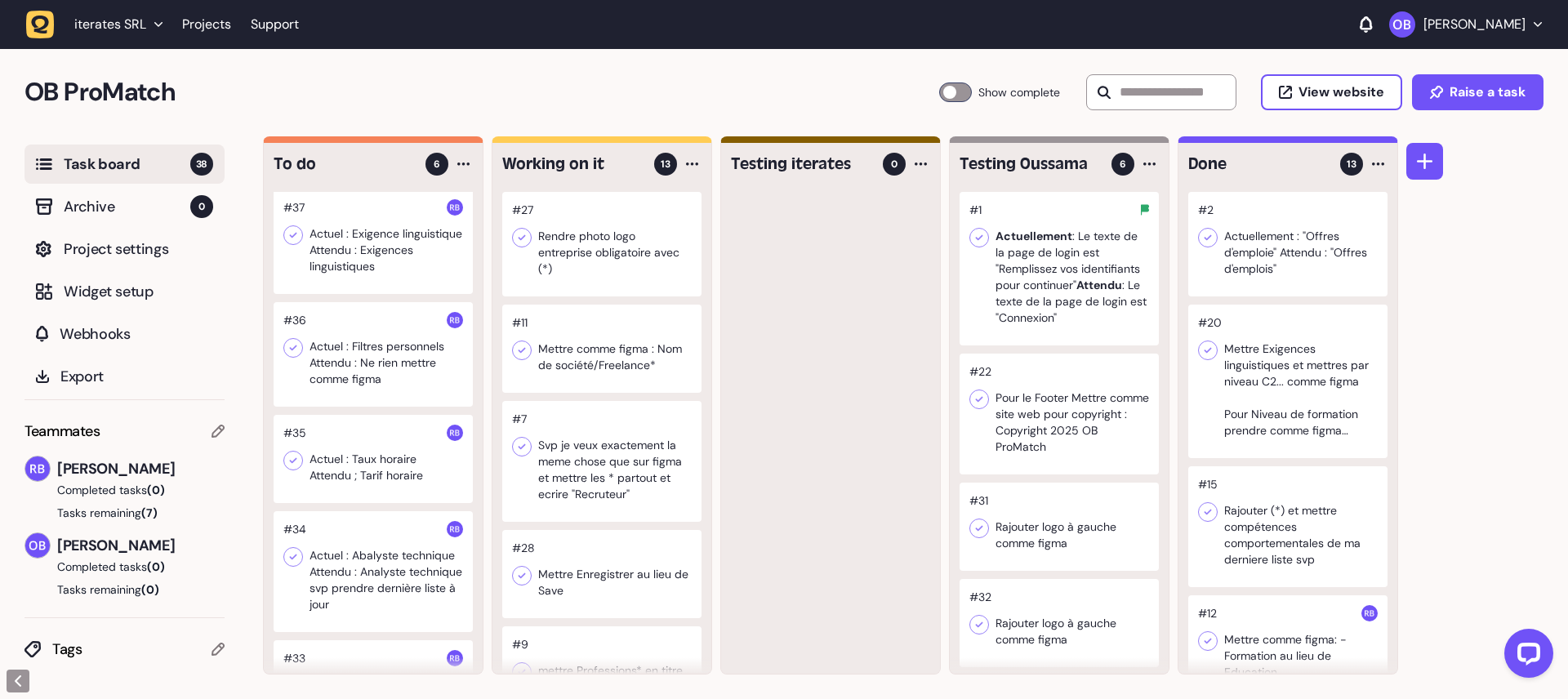scroll, scrollTop: 0, scrollLeft: 0, axis: both 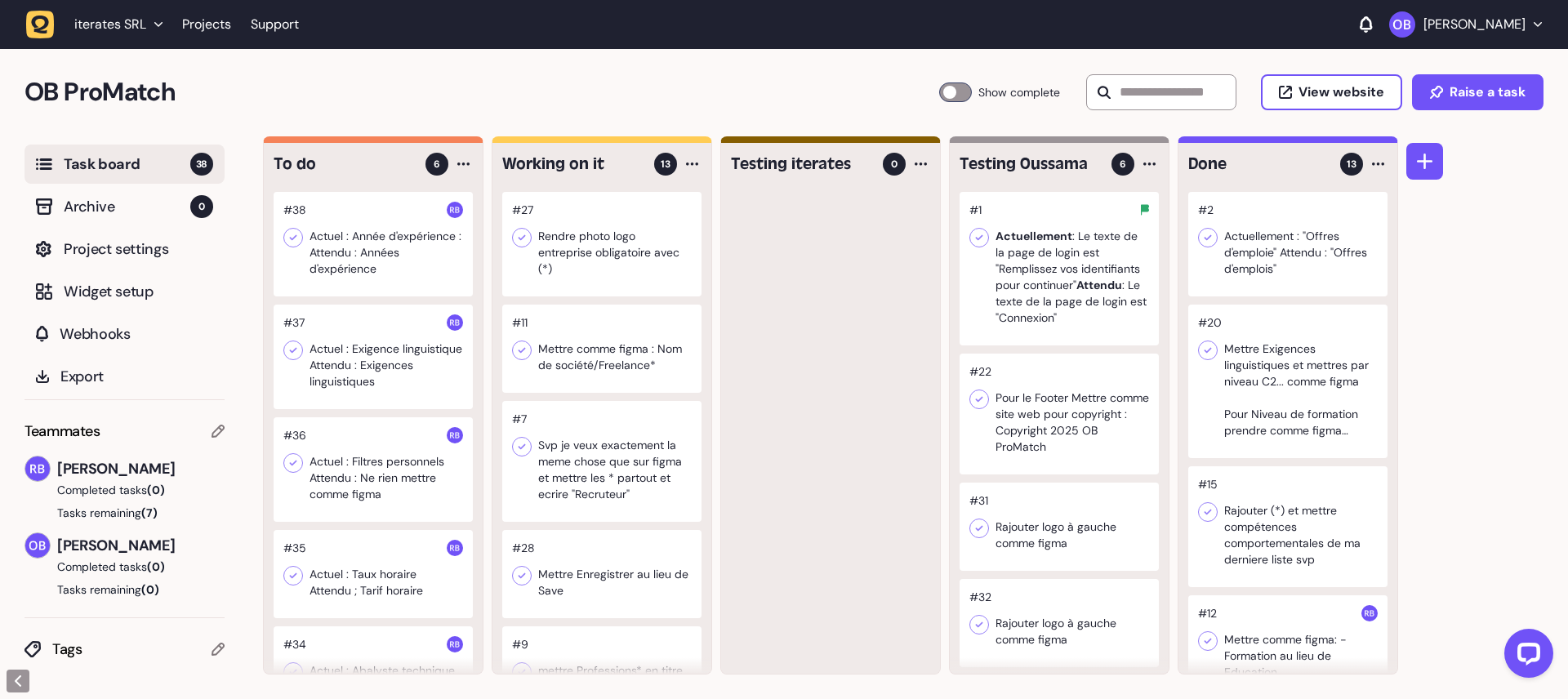 click 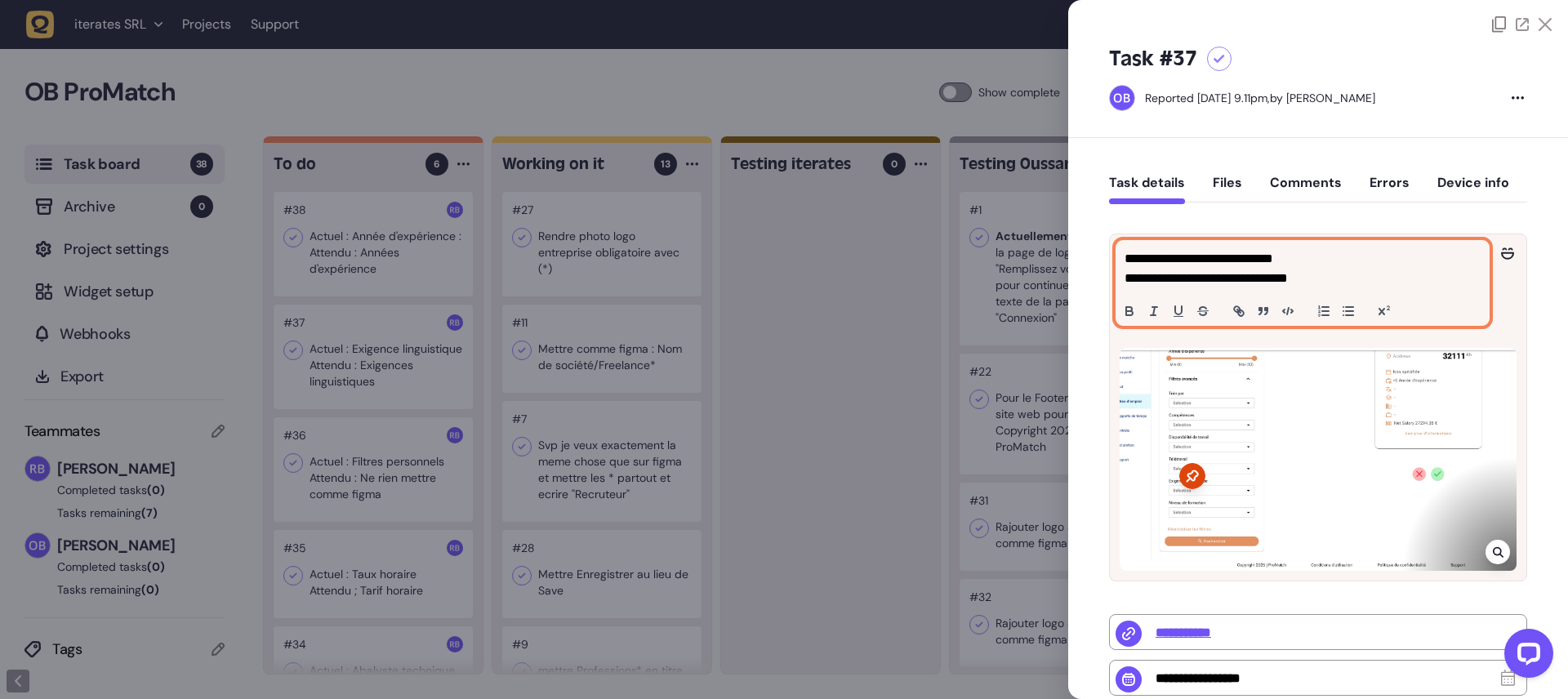 click on "**********" 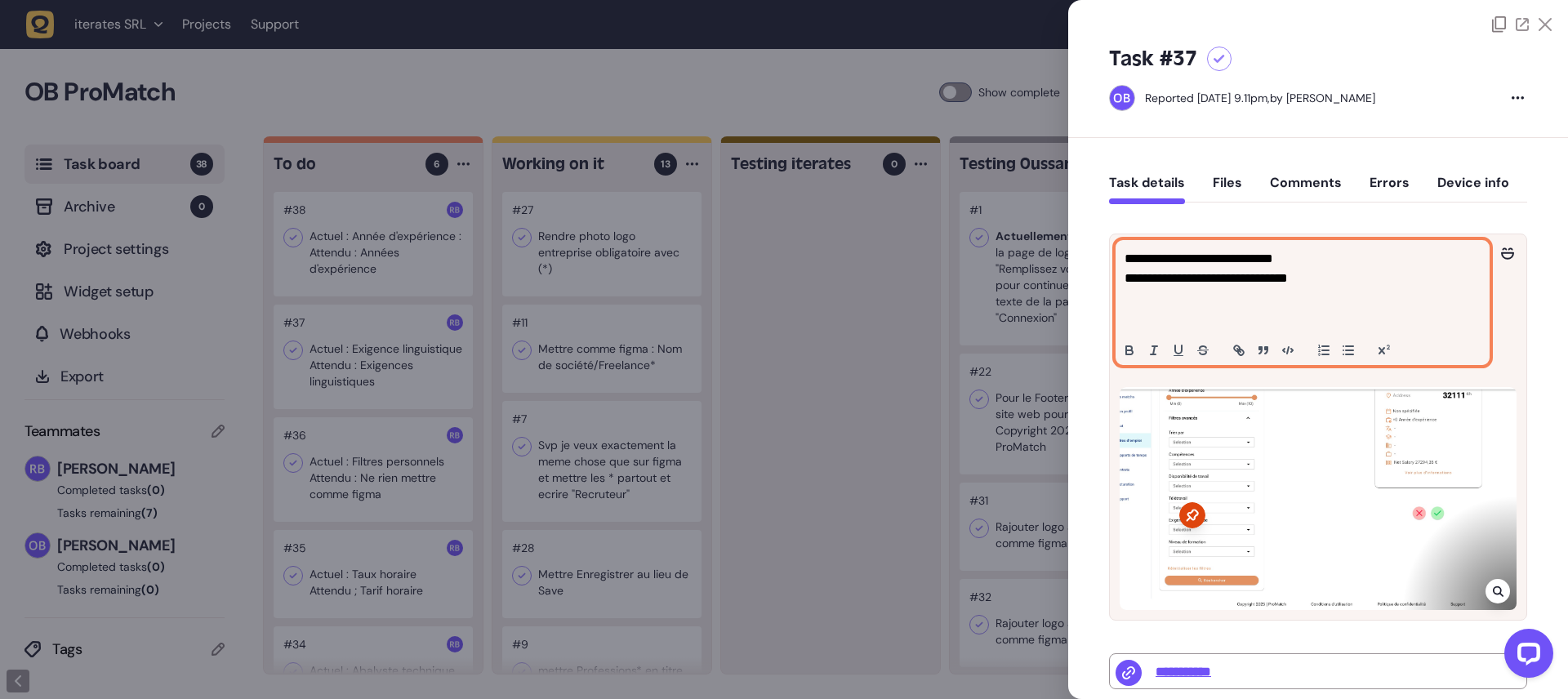 type 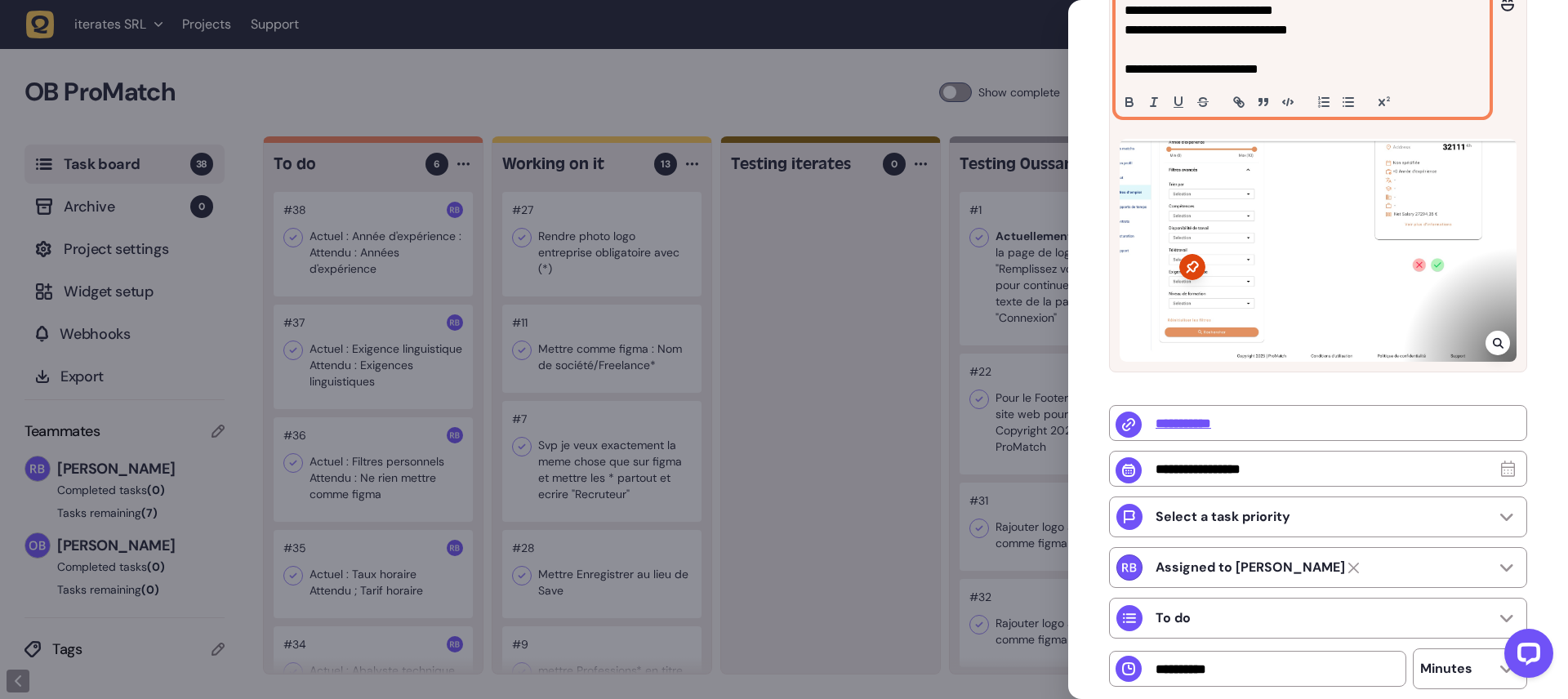 scroll, scrollTop: 387, scrollLeft: 0, axis: vertical 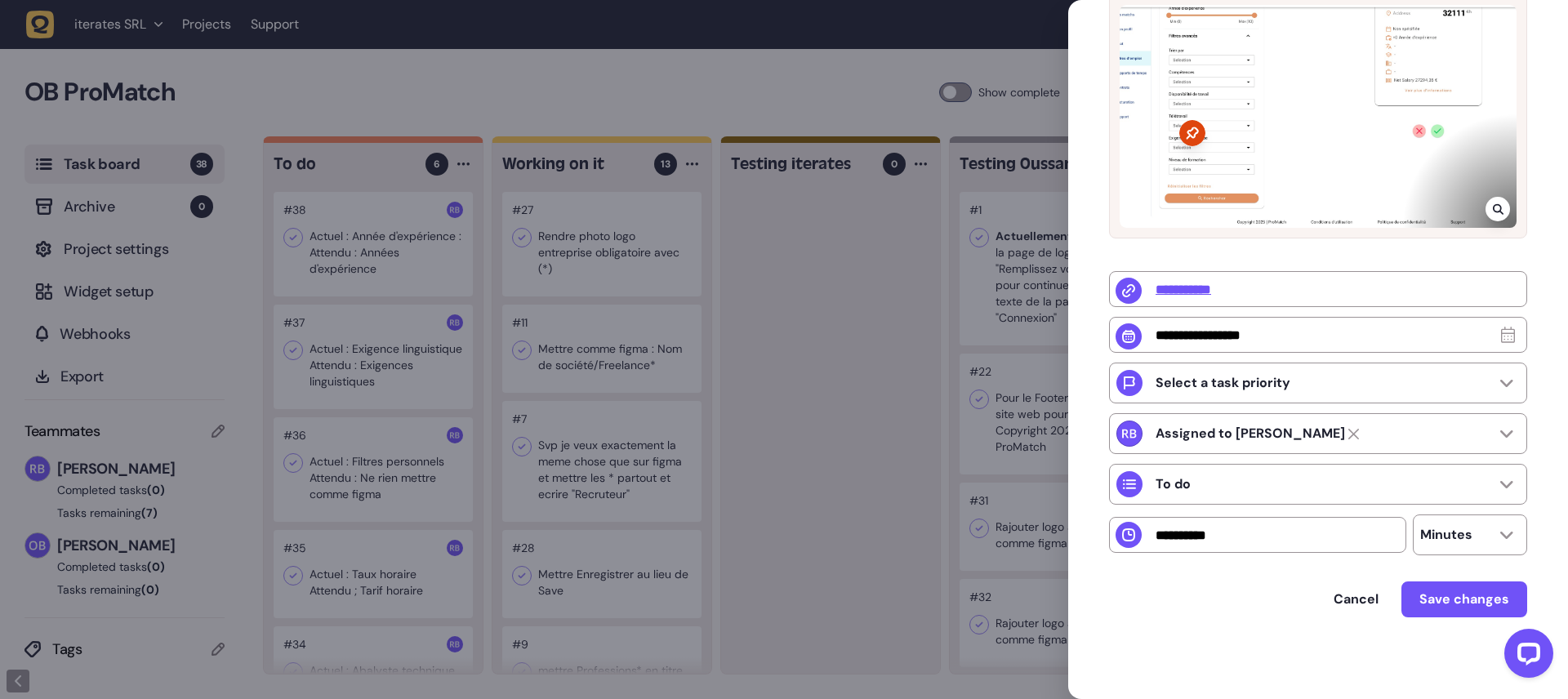 click on "Cancel Save changes" 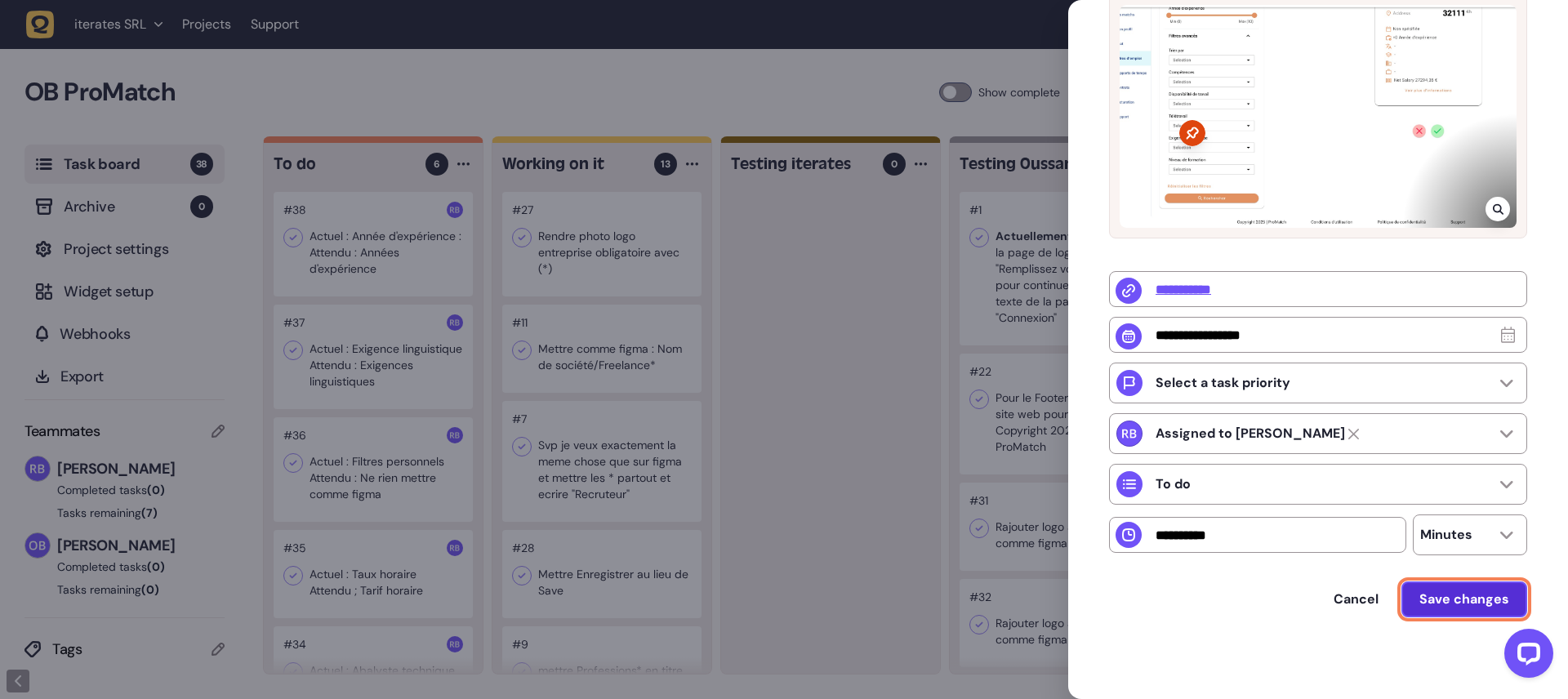 click on "Save changes" 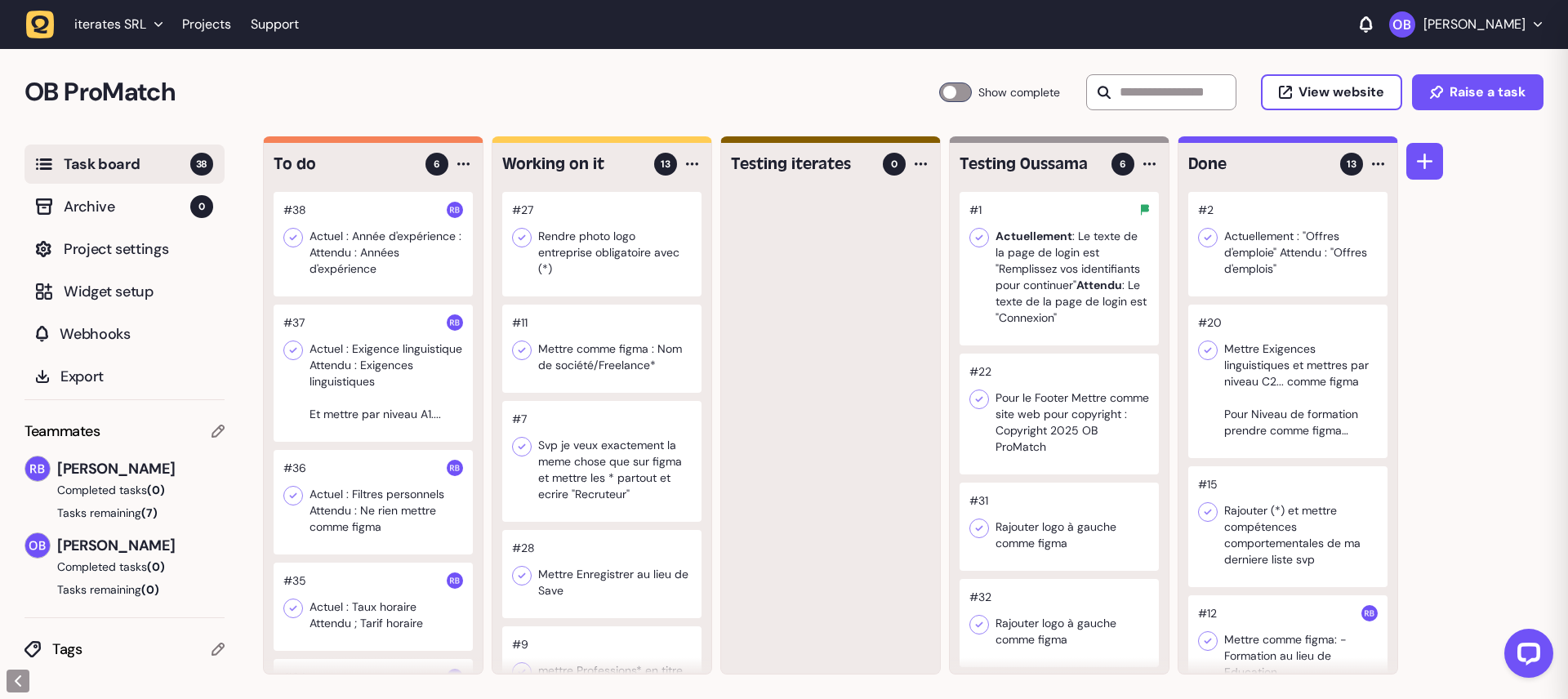 scroll, scrollTop: 0, scrollLeft: 0, axis: both 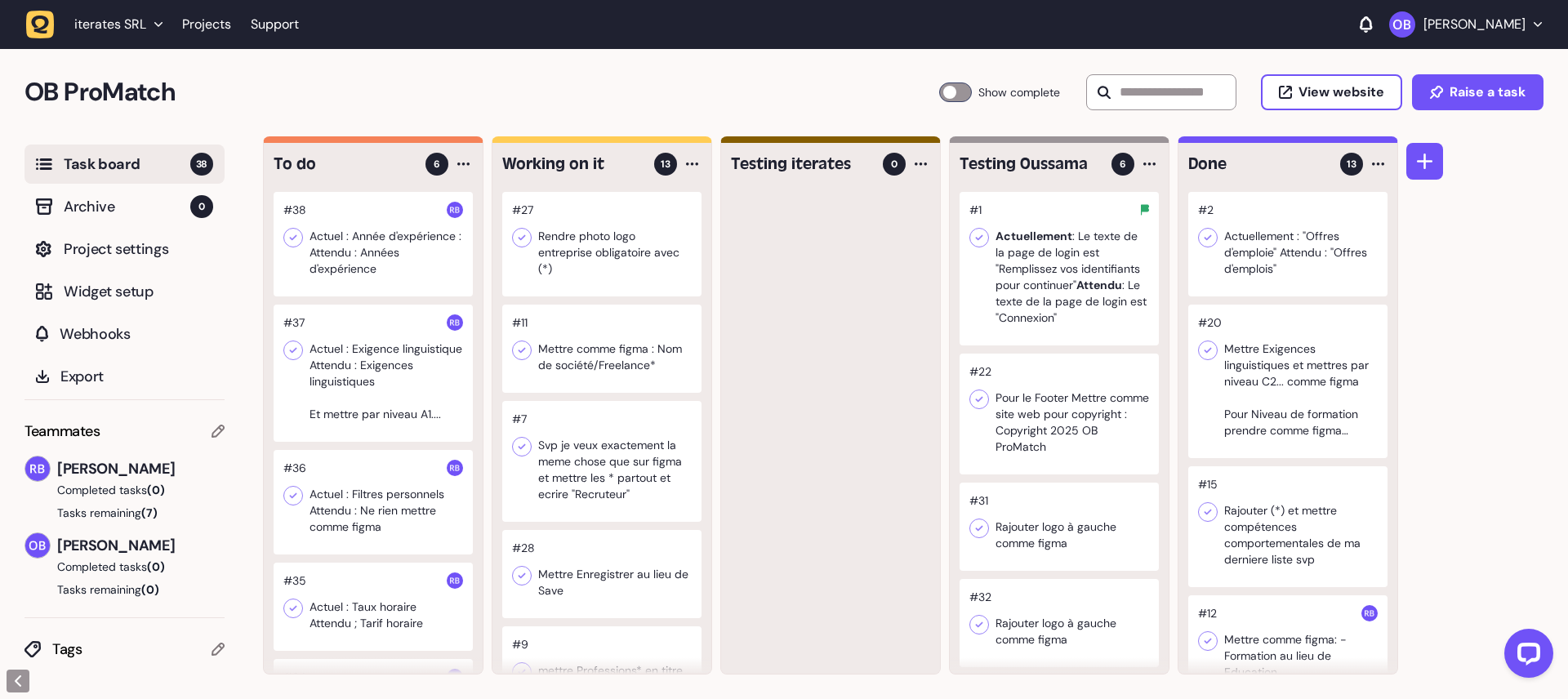 click 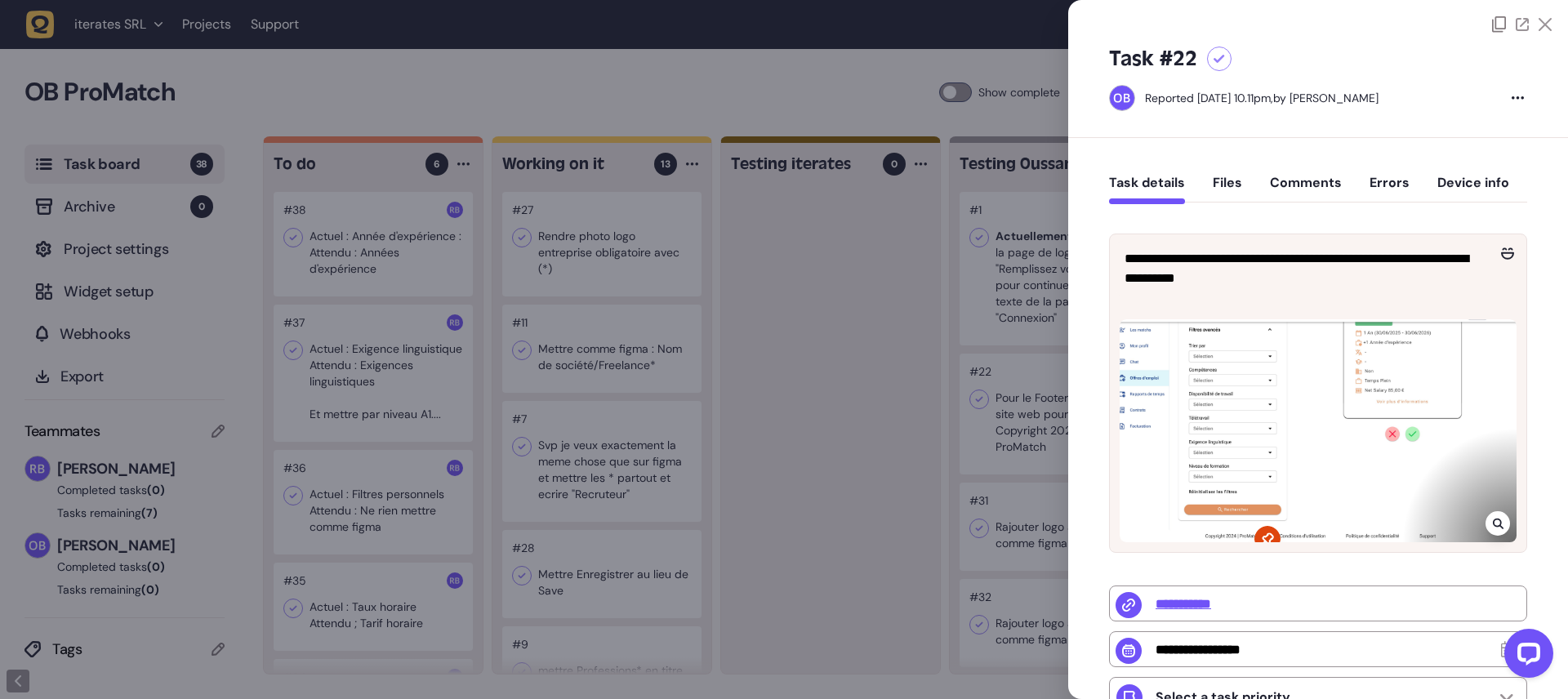 click 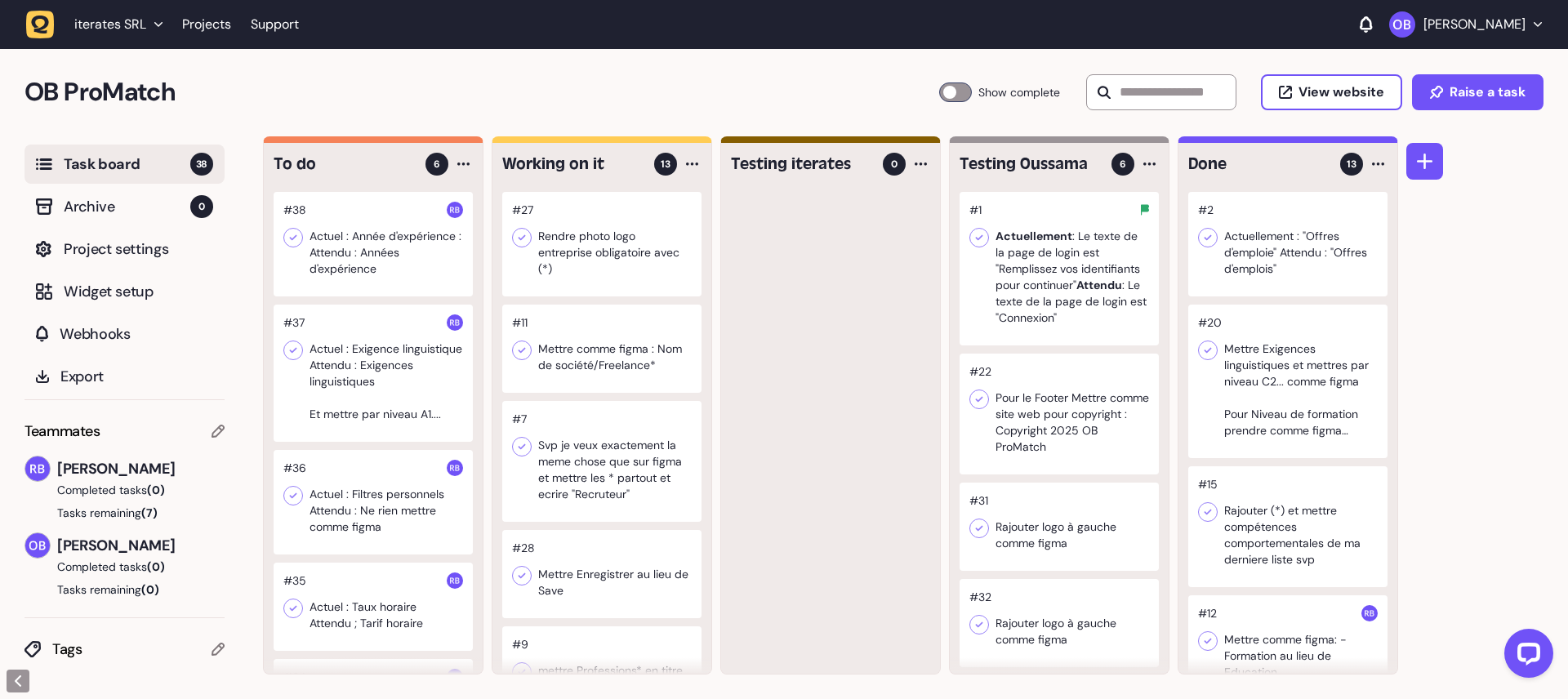 click 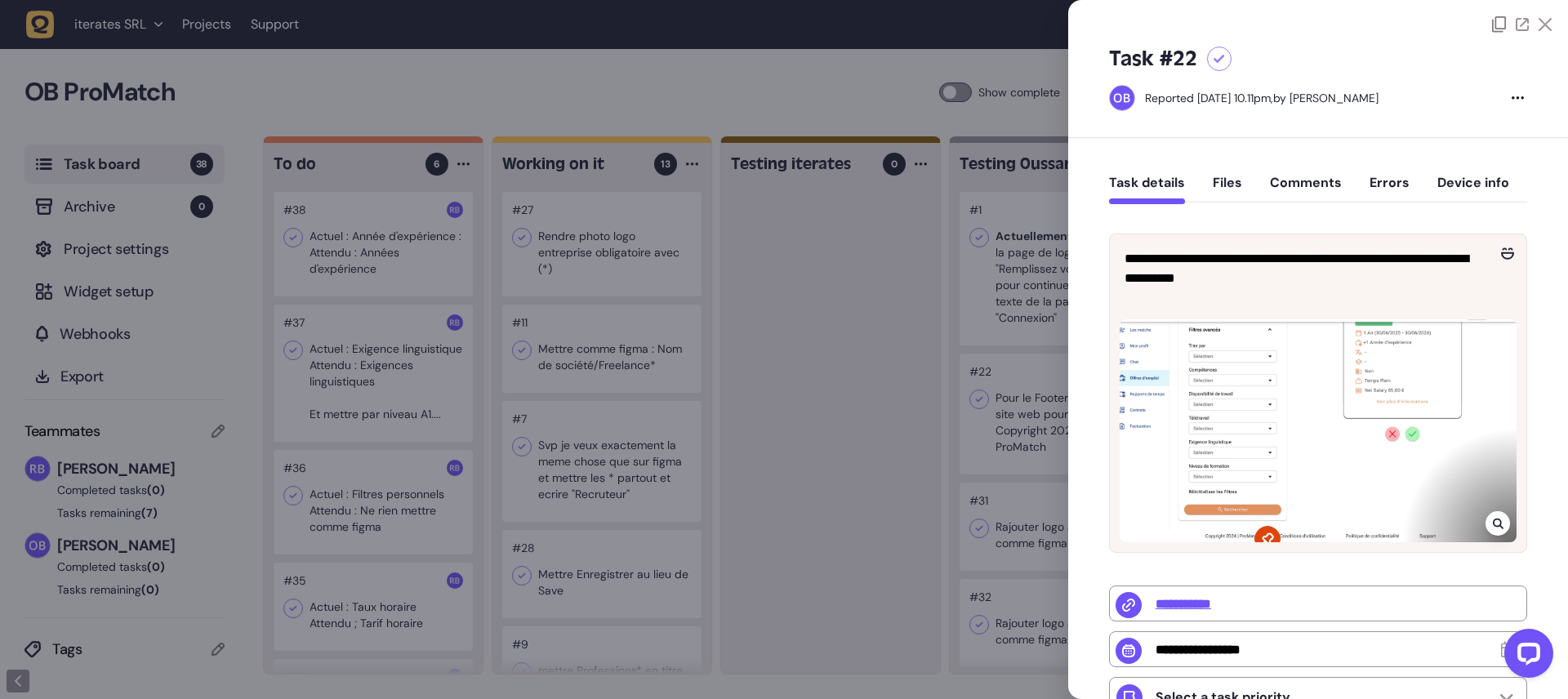 click 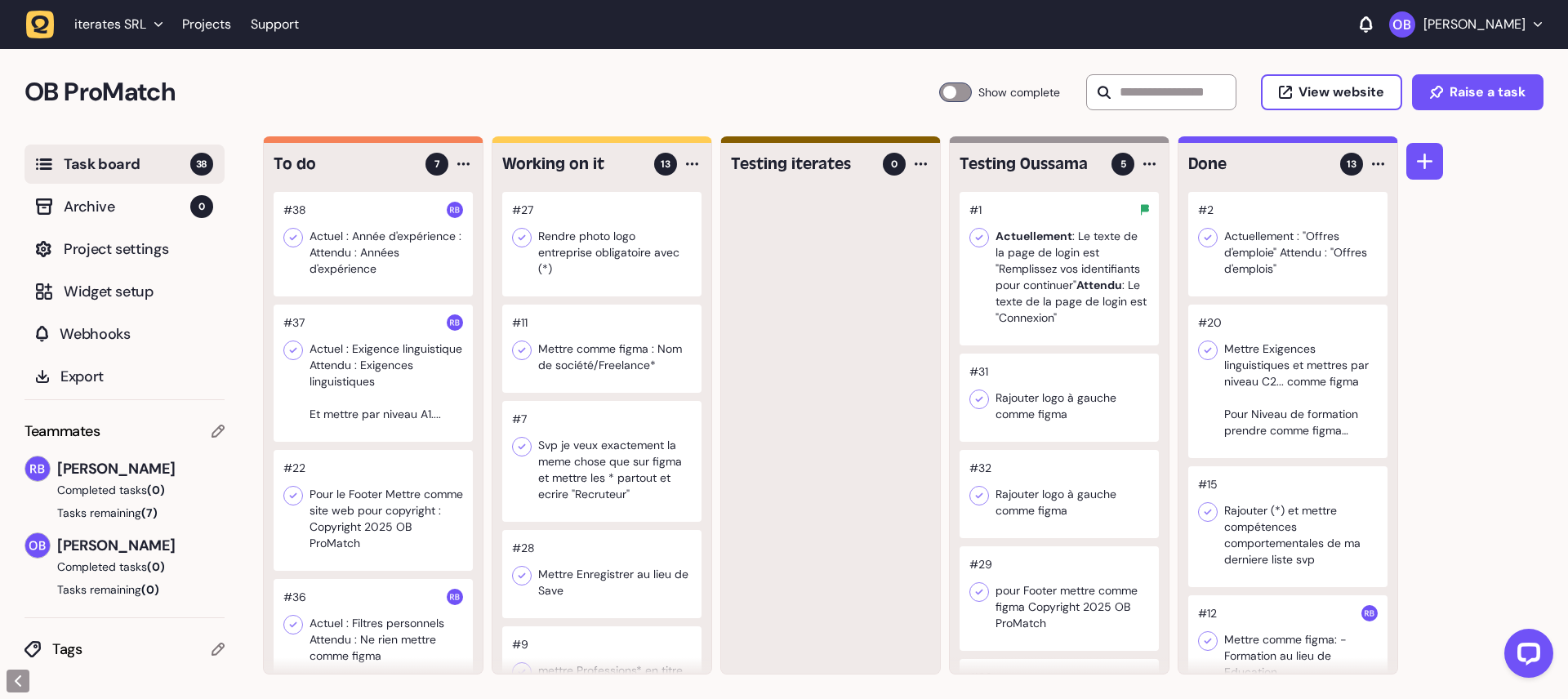 click 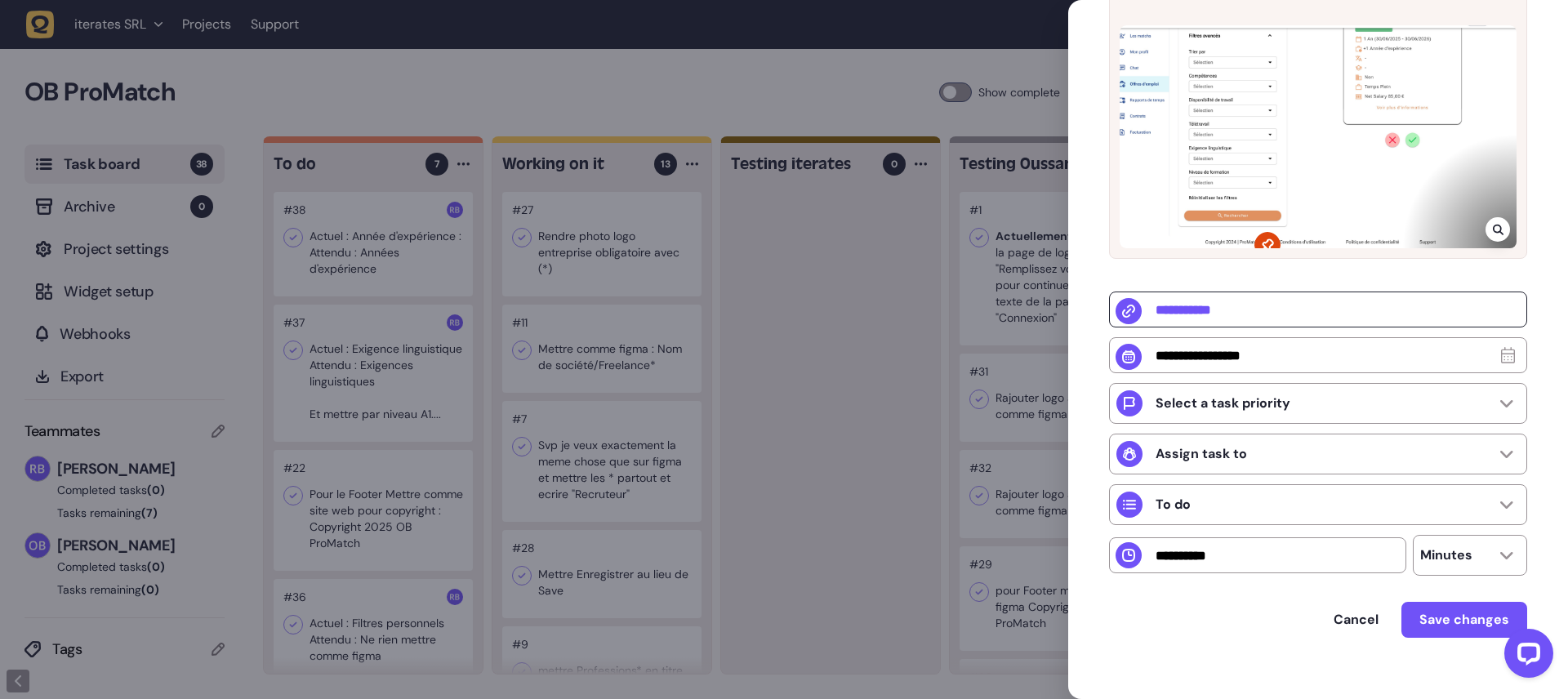 scroll, scrollTop: 319, scrollLeft: 0, axis: vertical 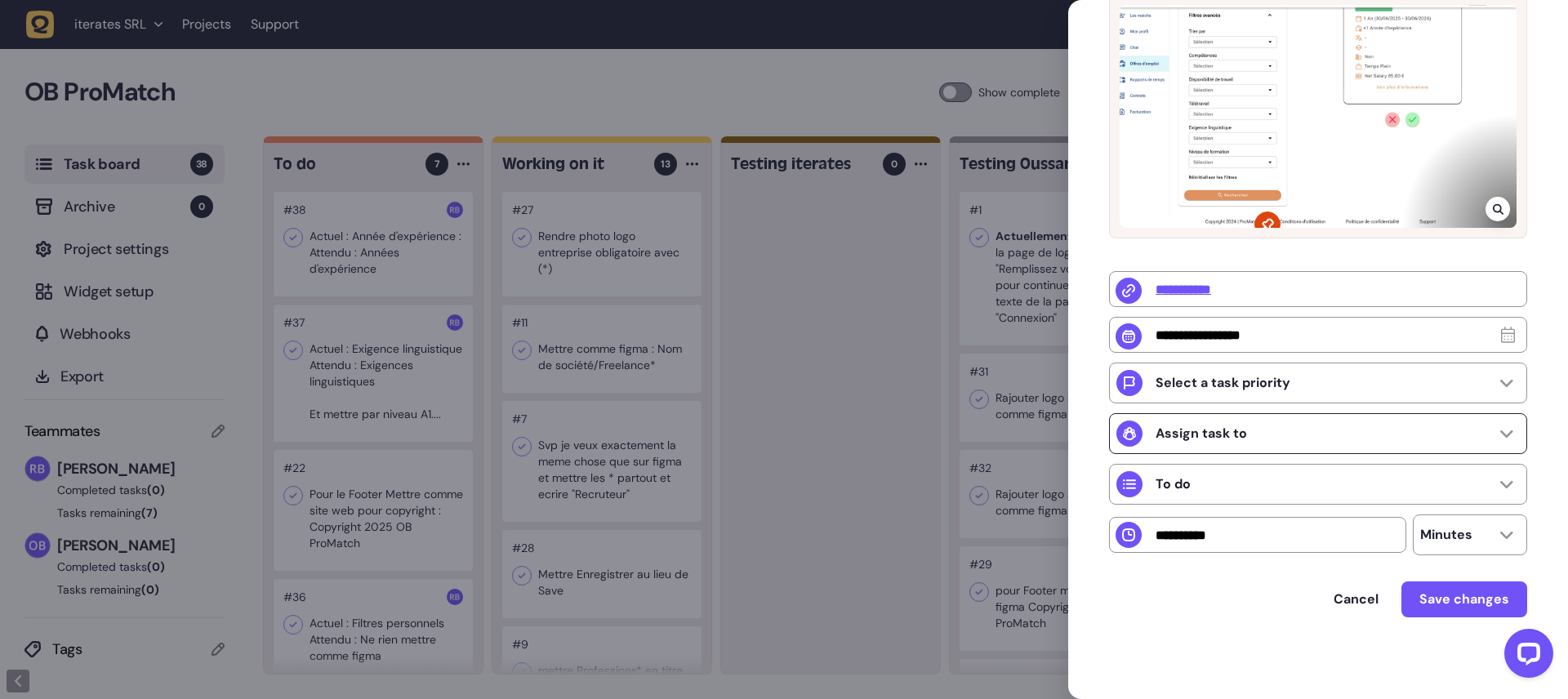 click on "Assign task to" 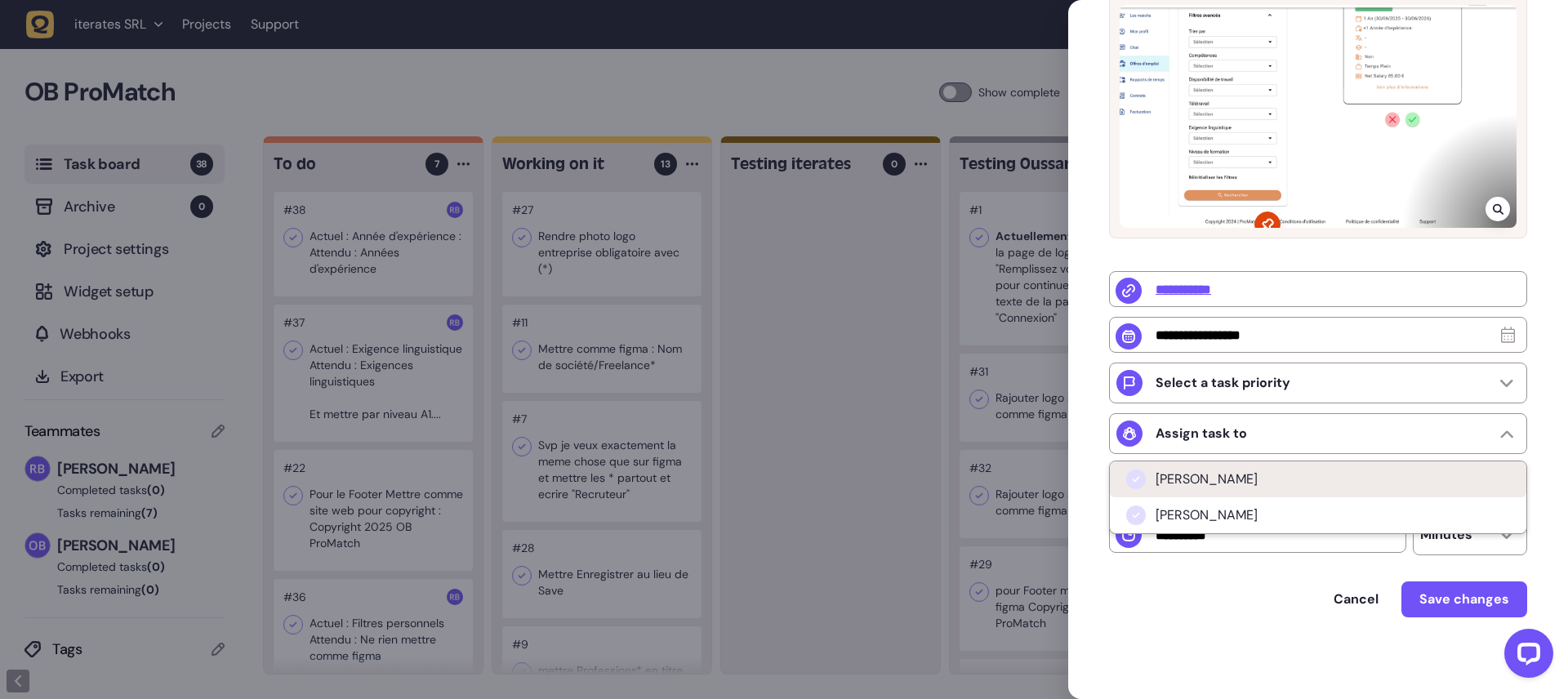 click on "[PERSON_NAME]" 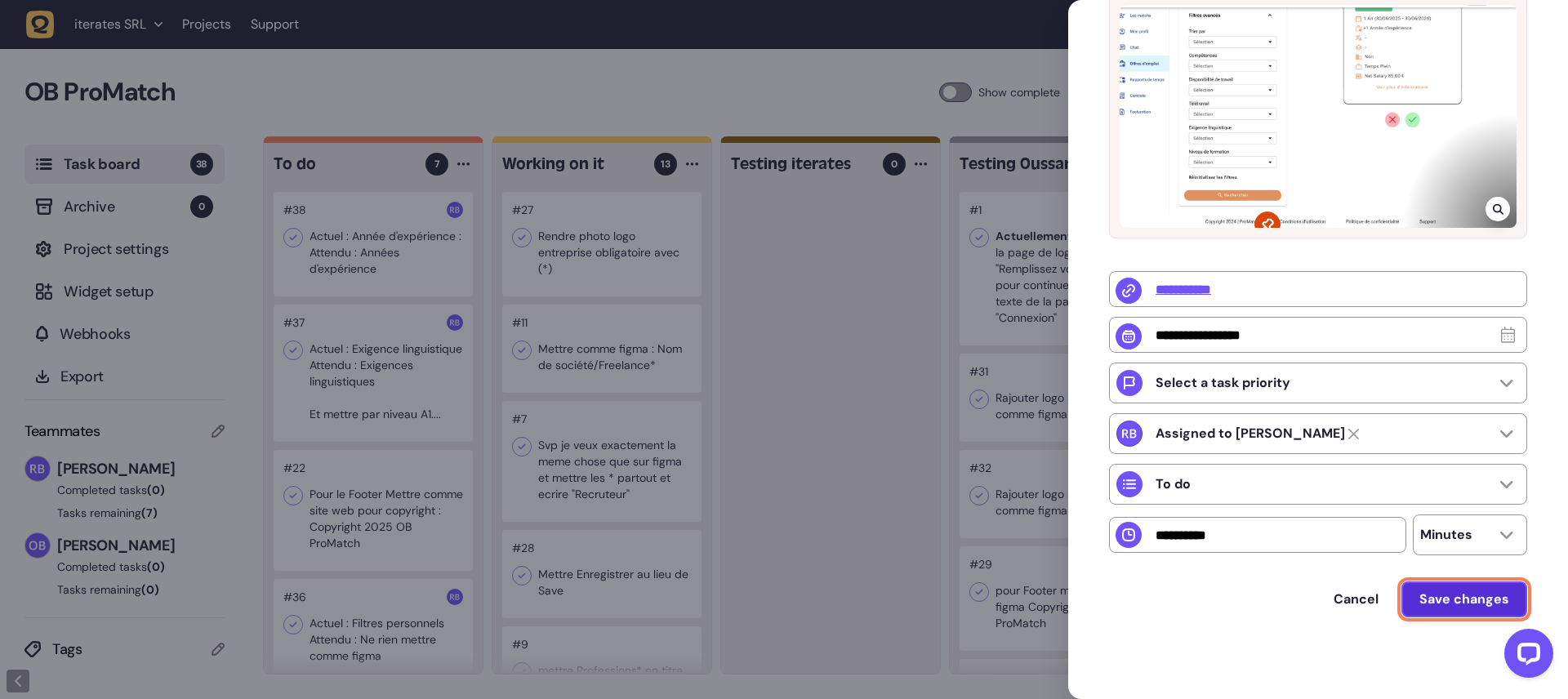 click on "Save changes" 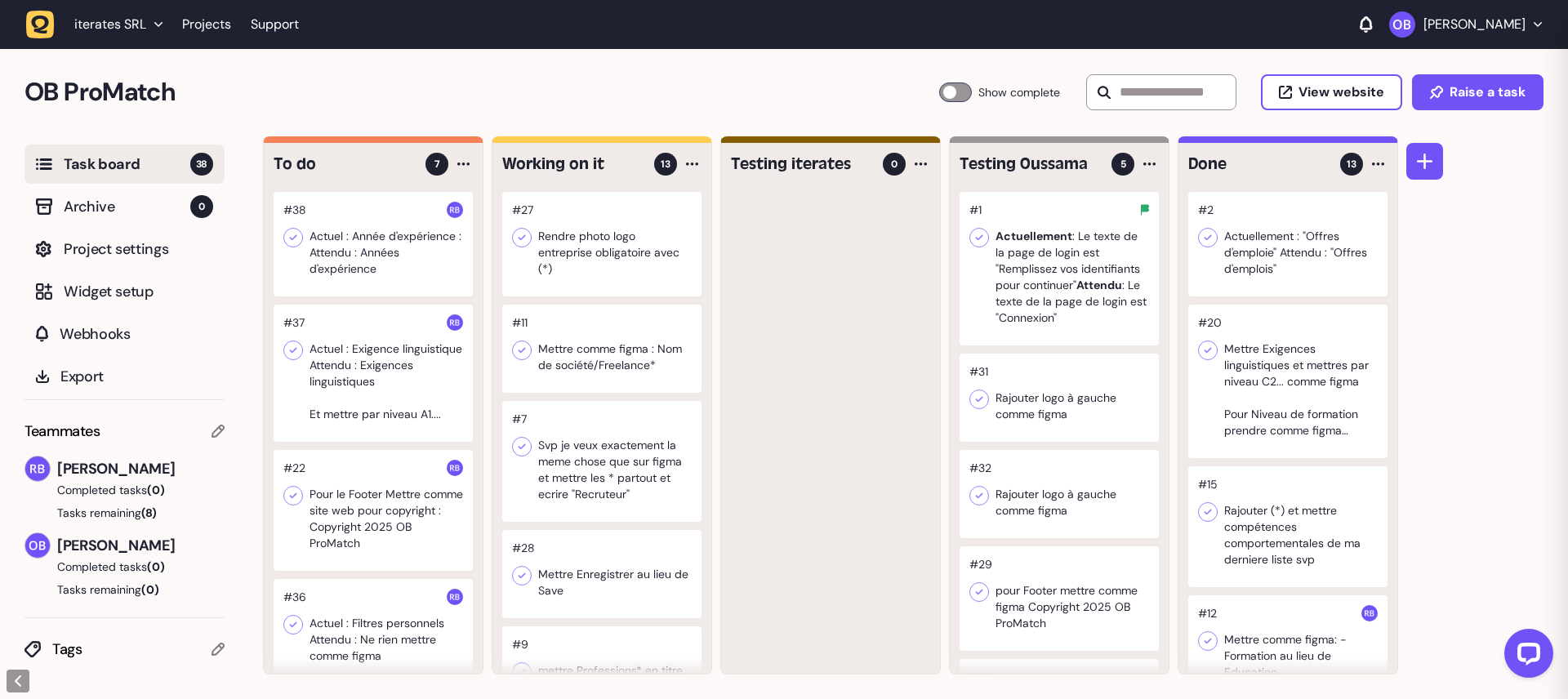 scroll, scrollTop: 0, scrollLeft: 0, axis: both 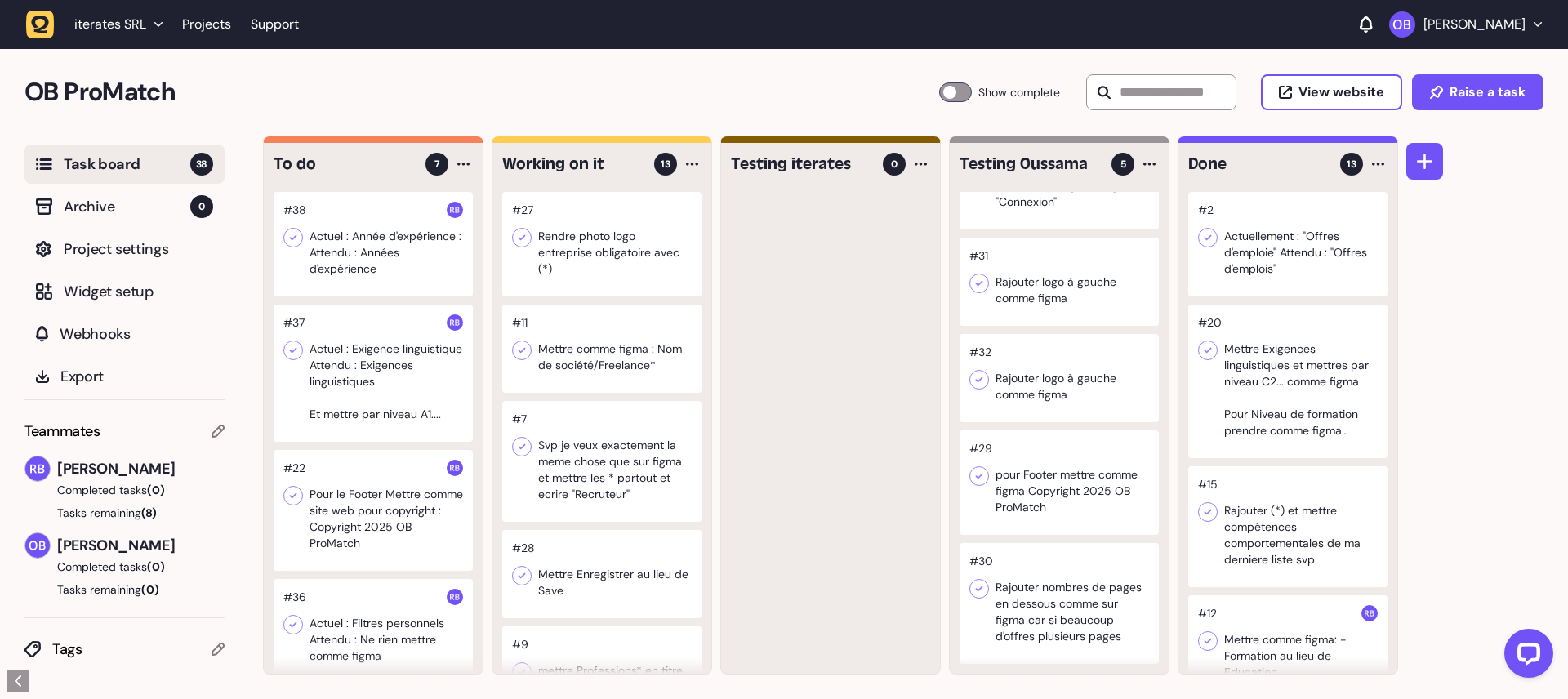 click 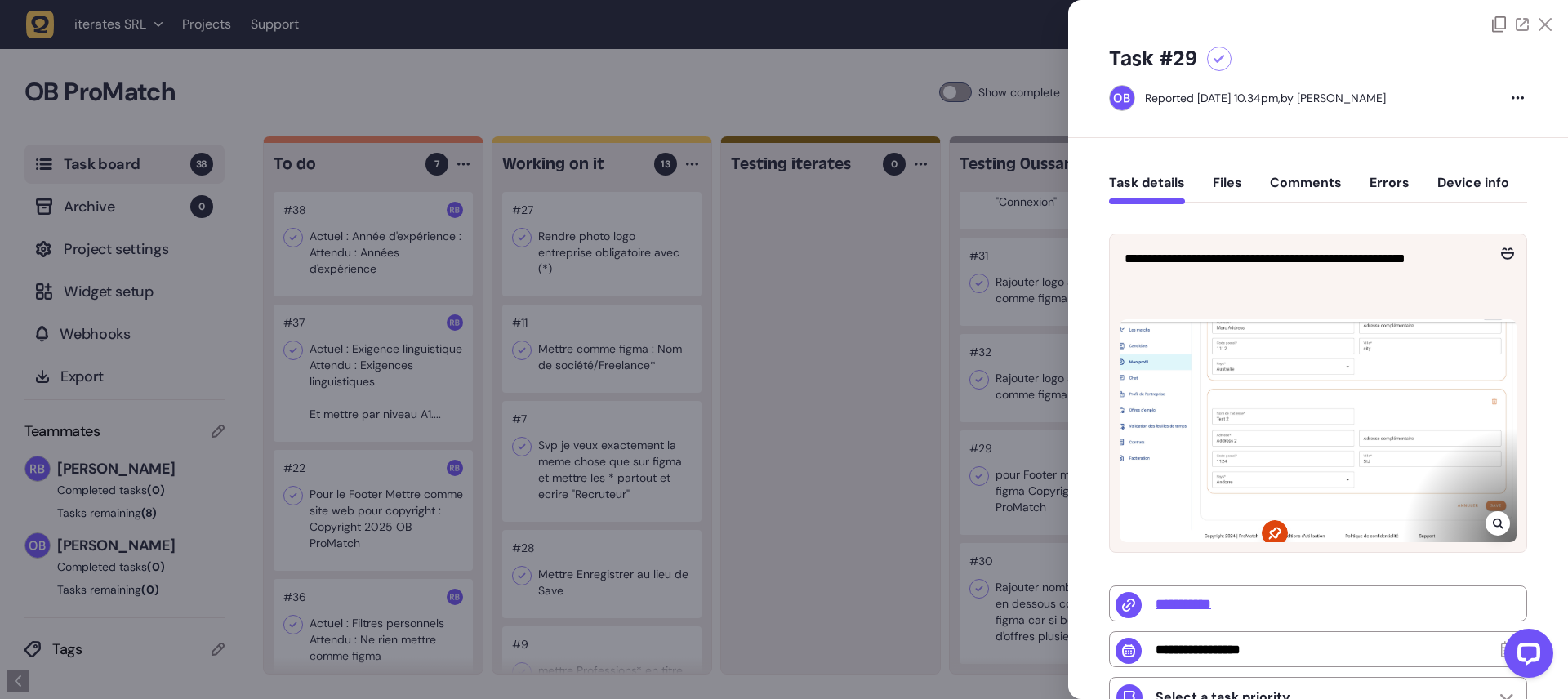 click 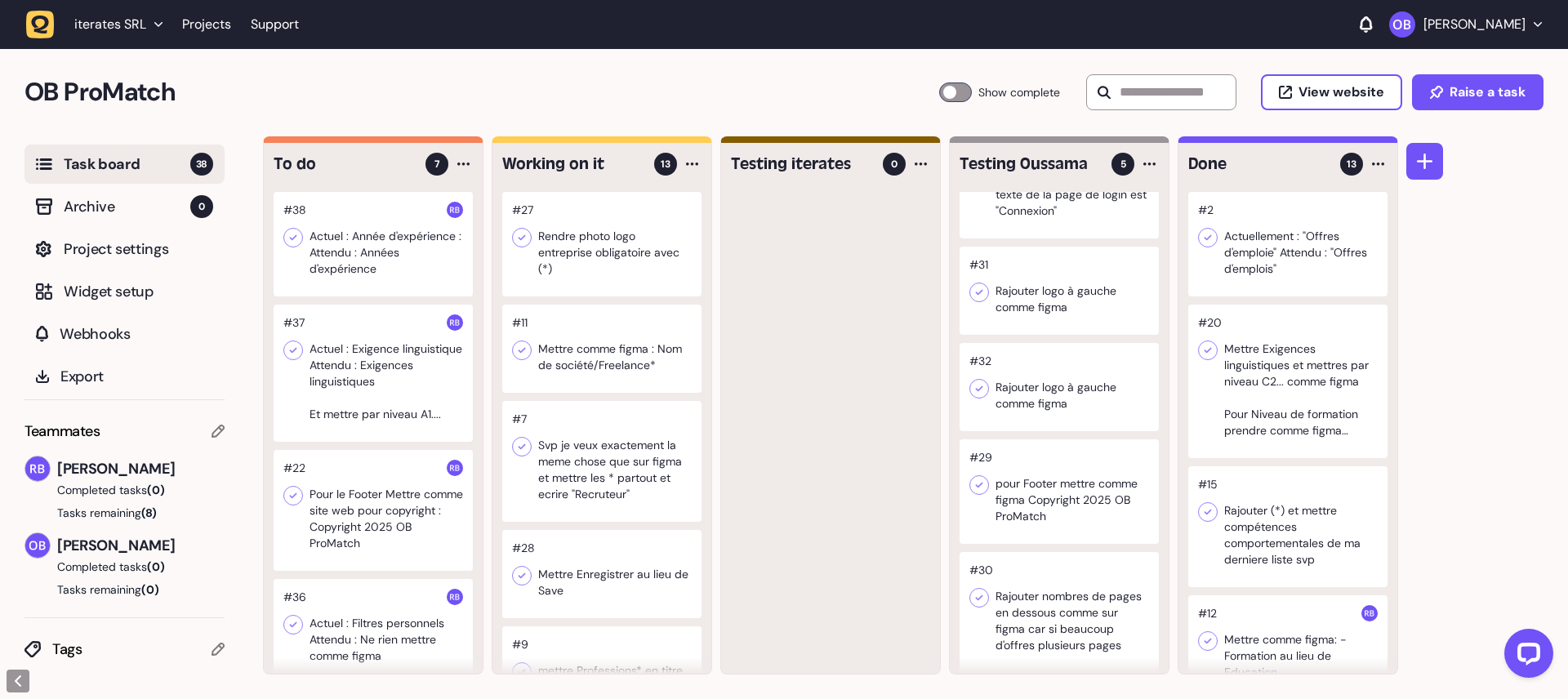 scroll, scrollTop: 106, scrollLeft: 0, axis: vertical 